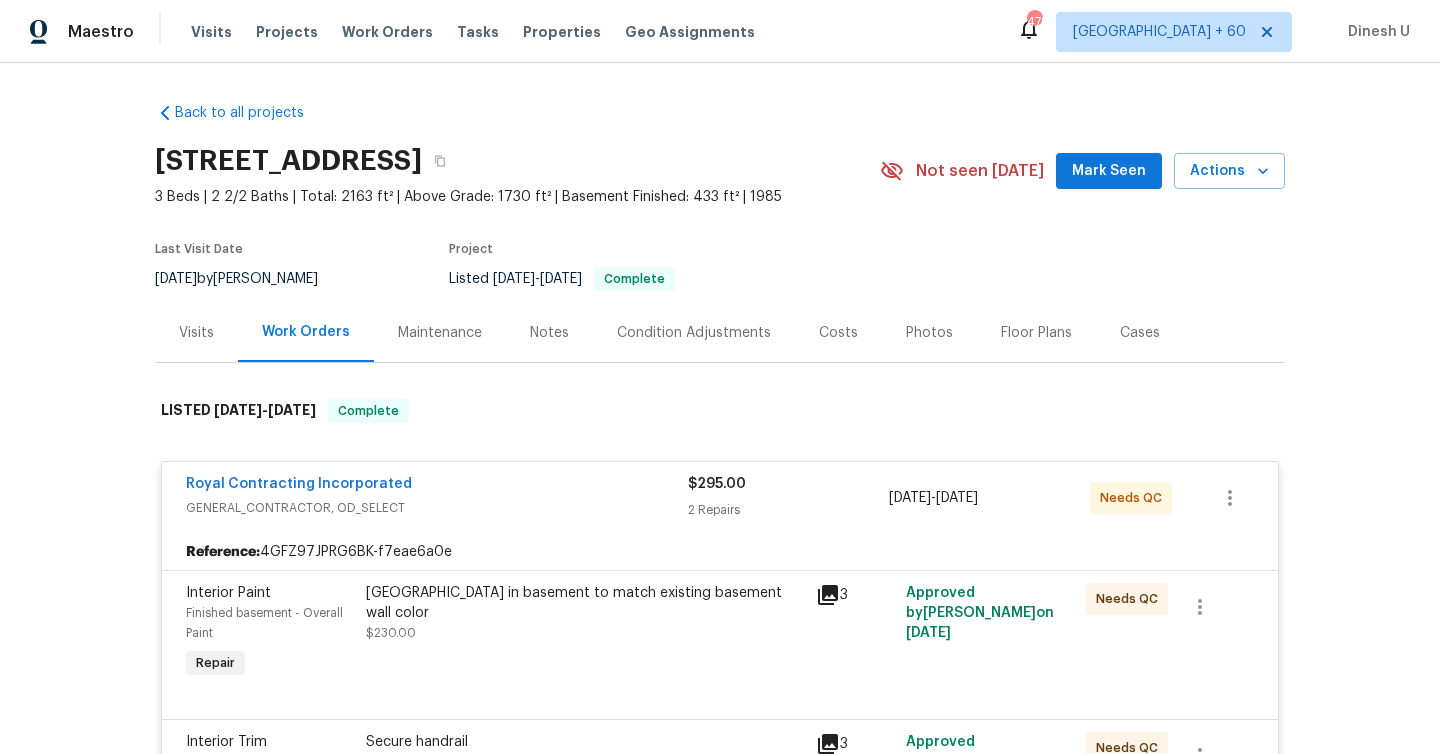 scroll, scrollTop: 0, scrollLeft: 0, axis: both 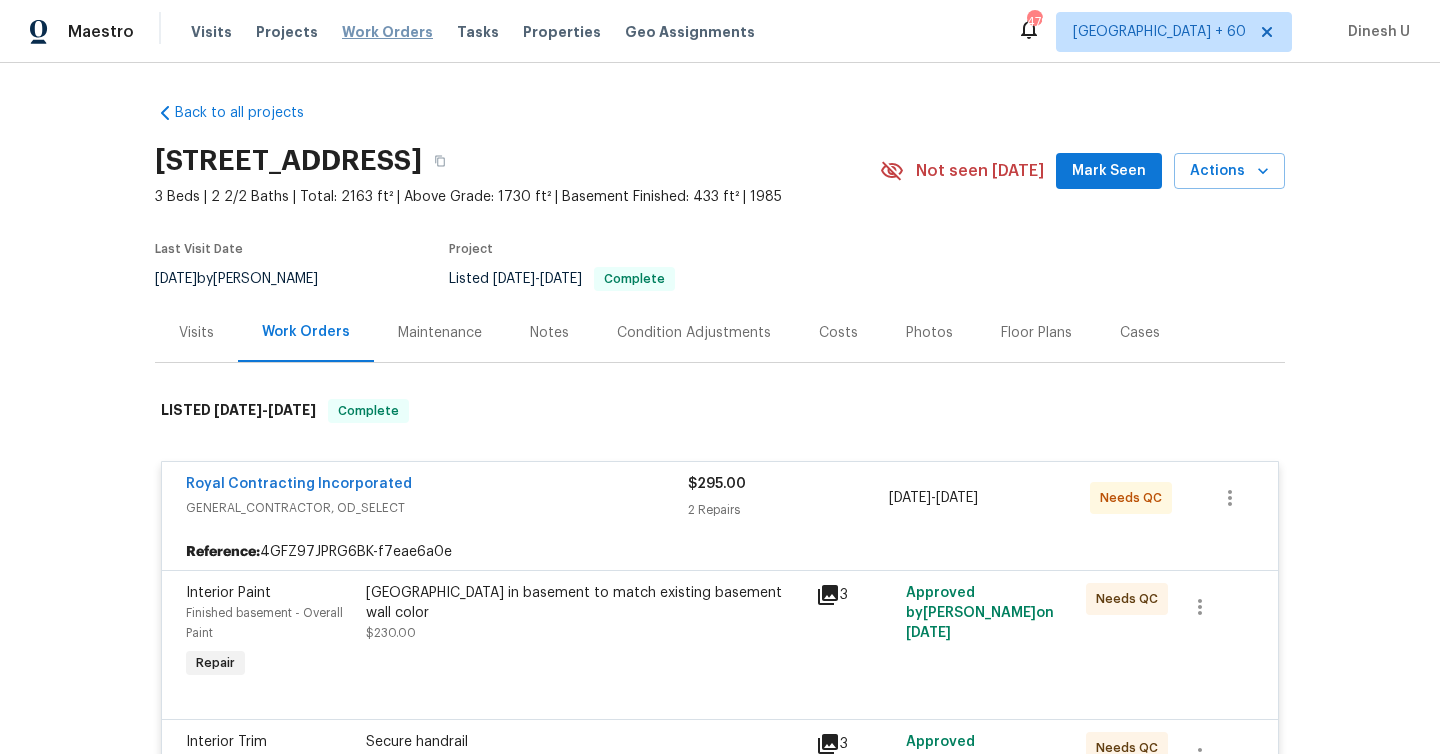 click on "Work Orders" at bounding box center [387, 32] 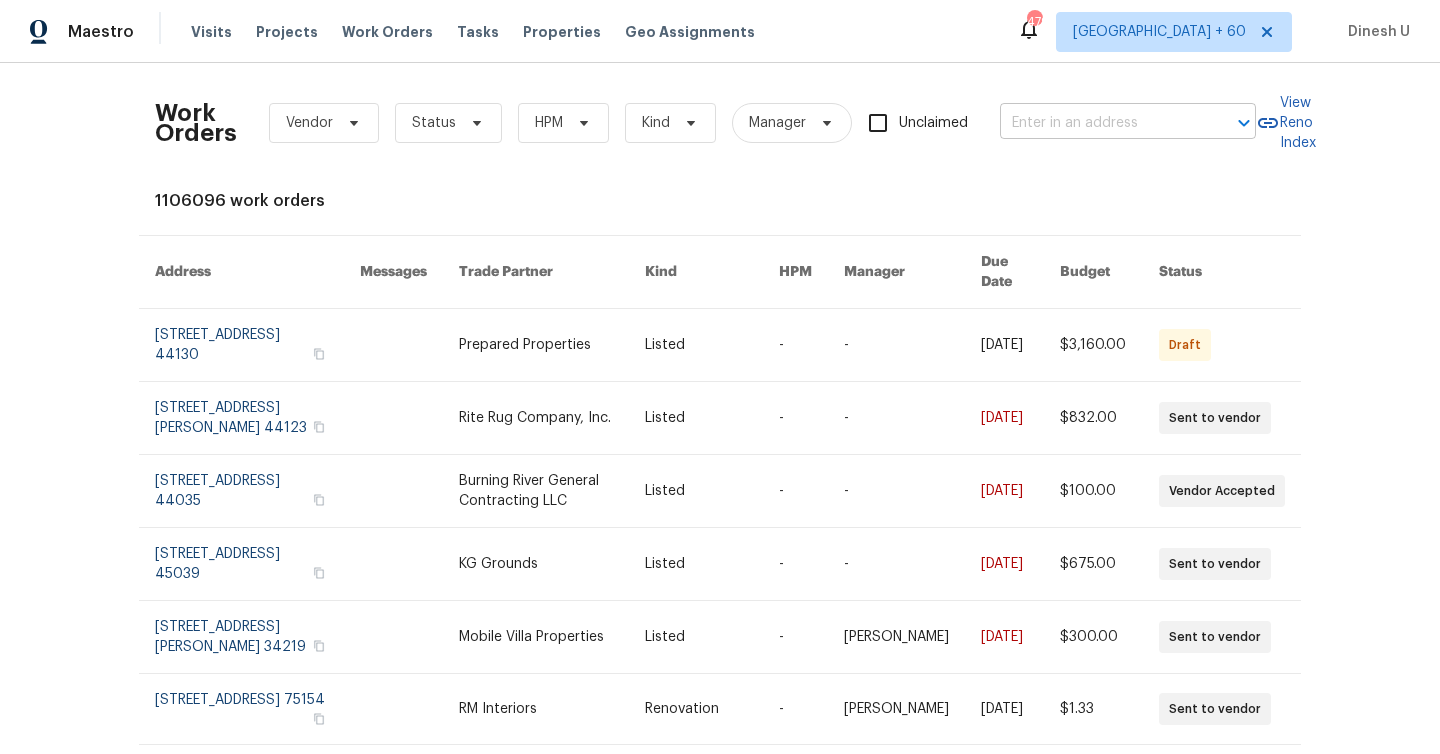 click at bounding box center [1100, 123] 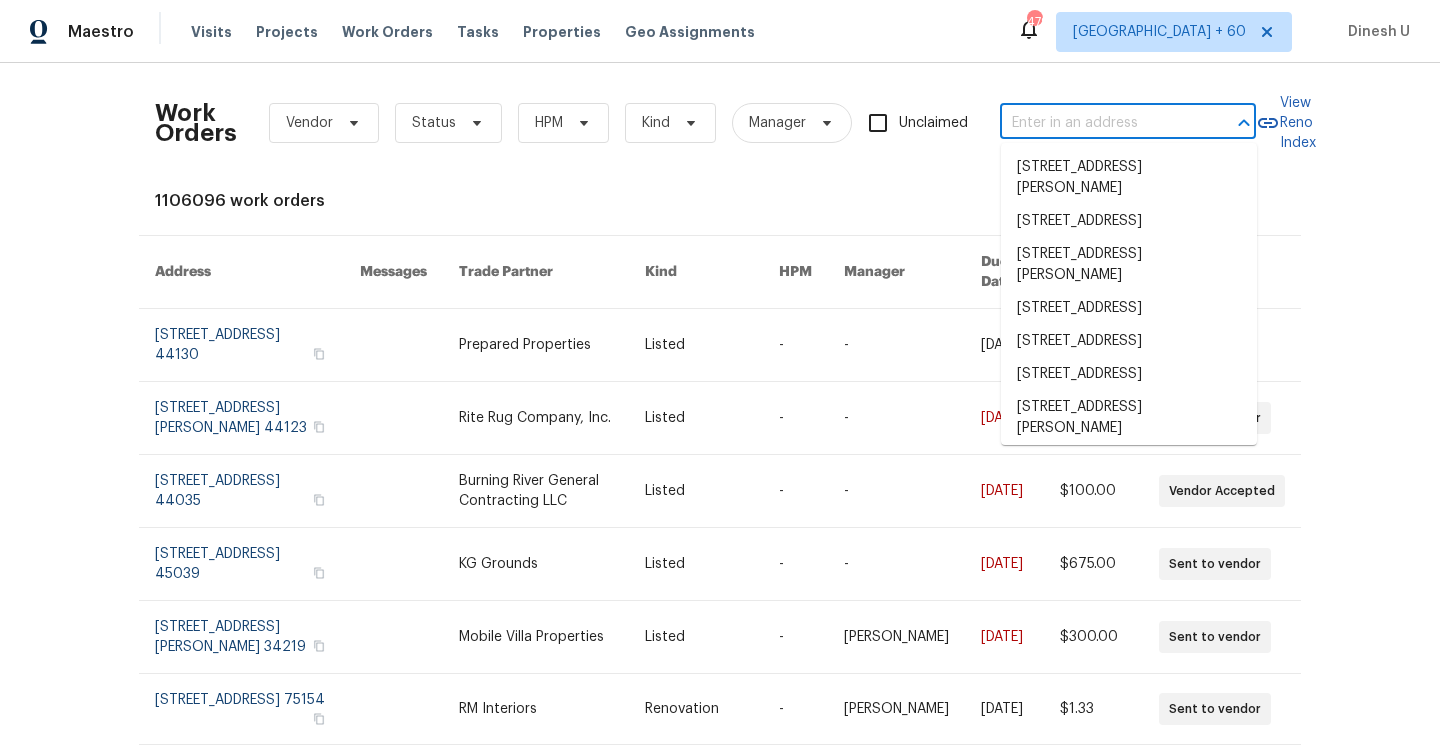 paste on "[STREET_ADDRESS]" 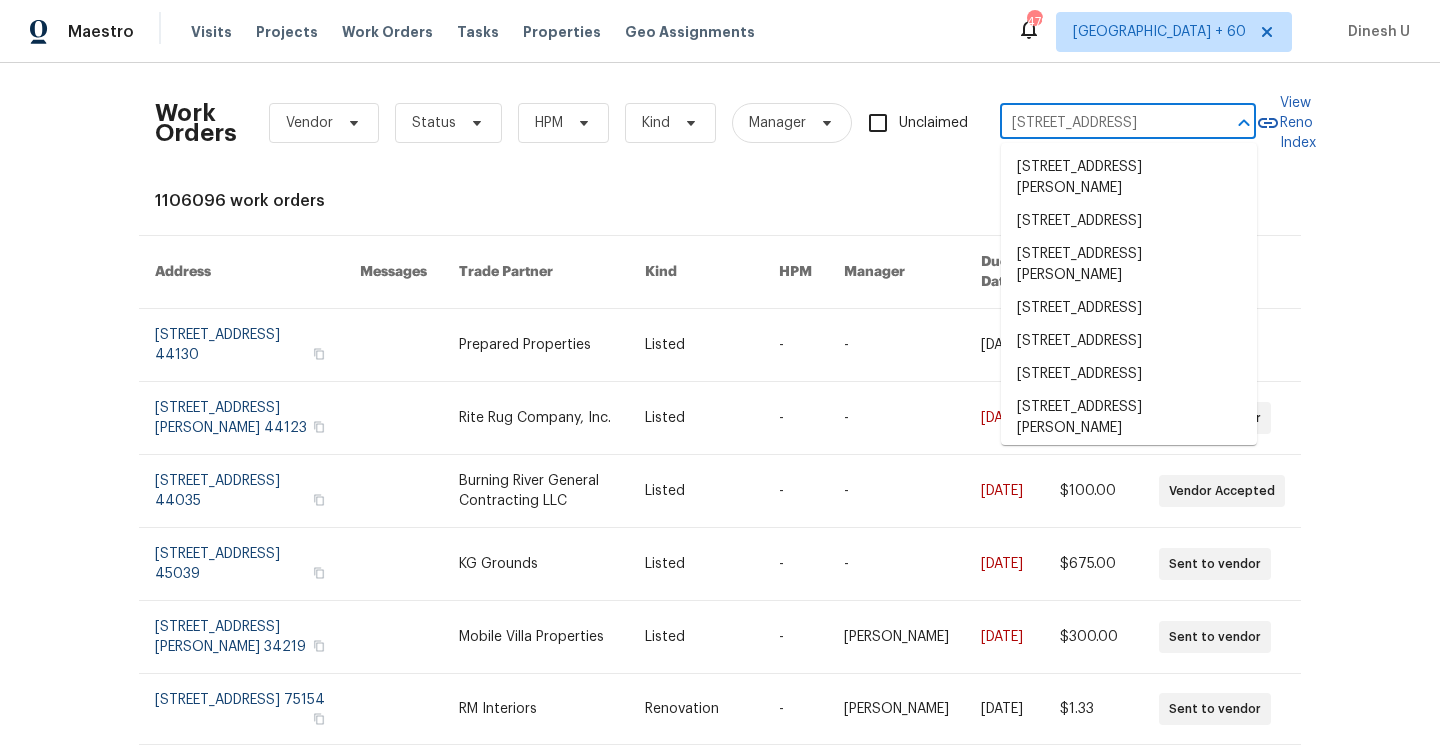scroll, scrollTop: 0, scrollLeft: 61, axis: horizontal 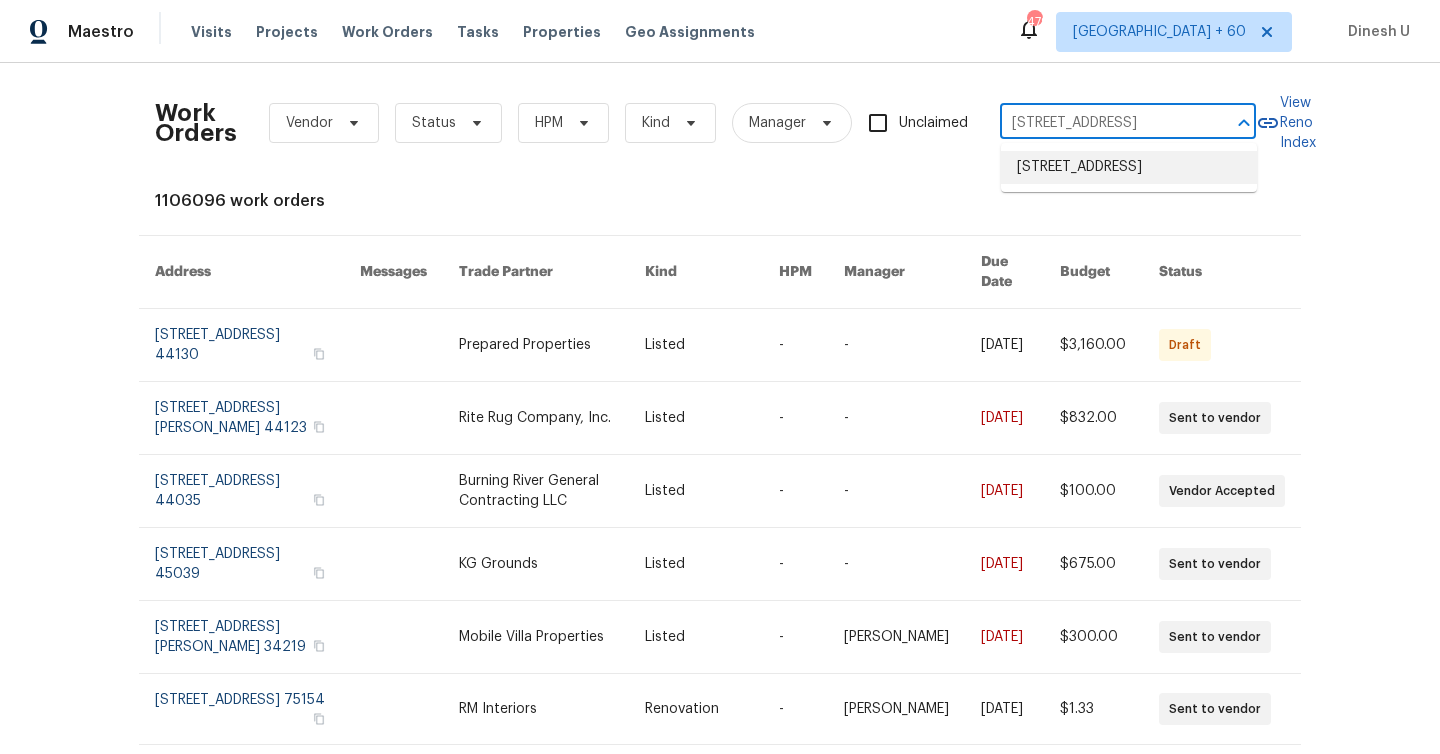click on "[STREET_ADDRESS]" at bounding box center [1129, 167] 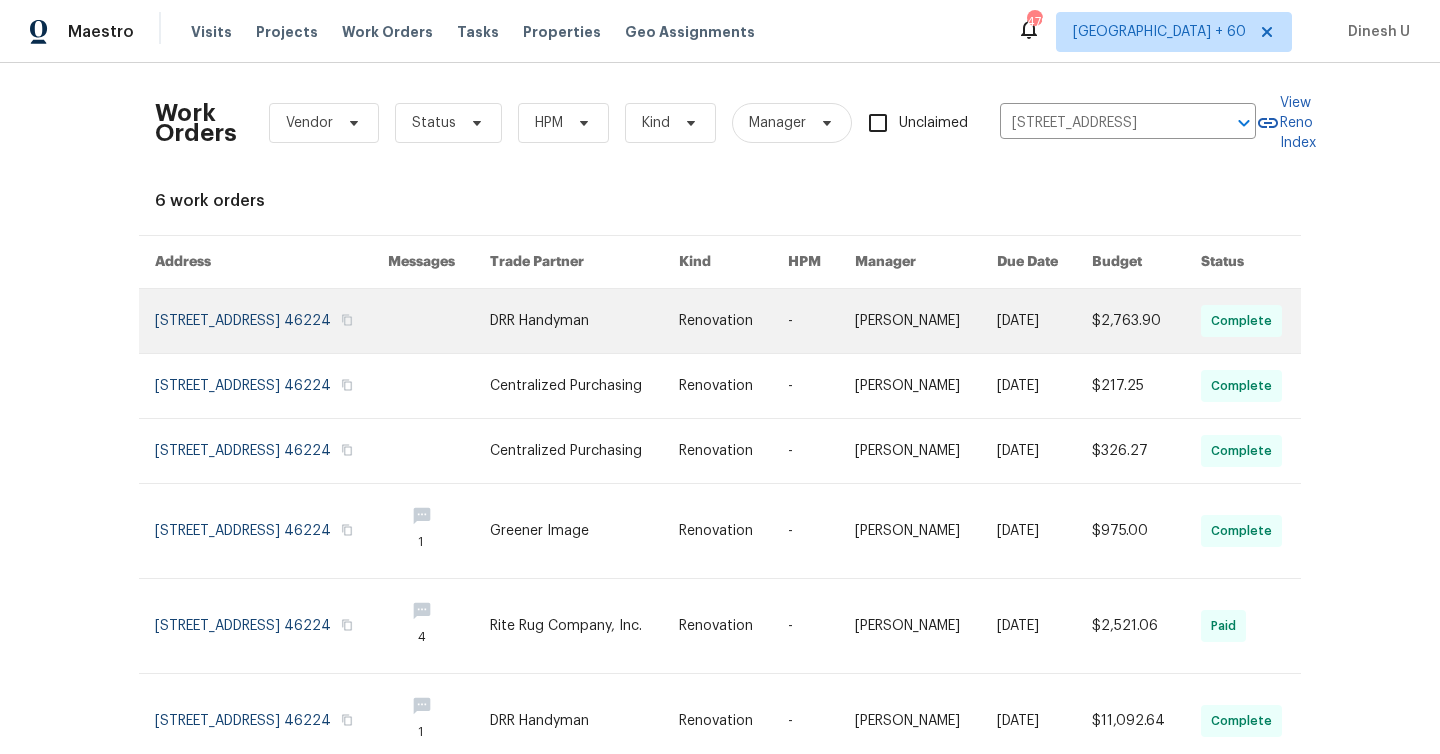 click at bounding box center (271, 321) 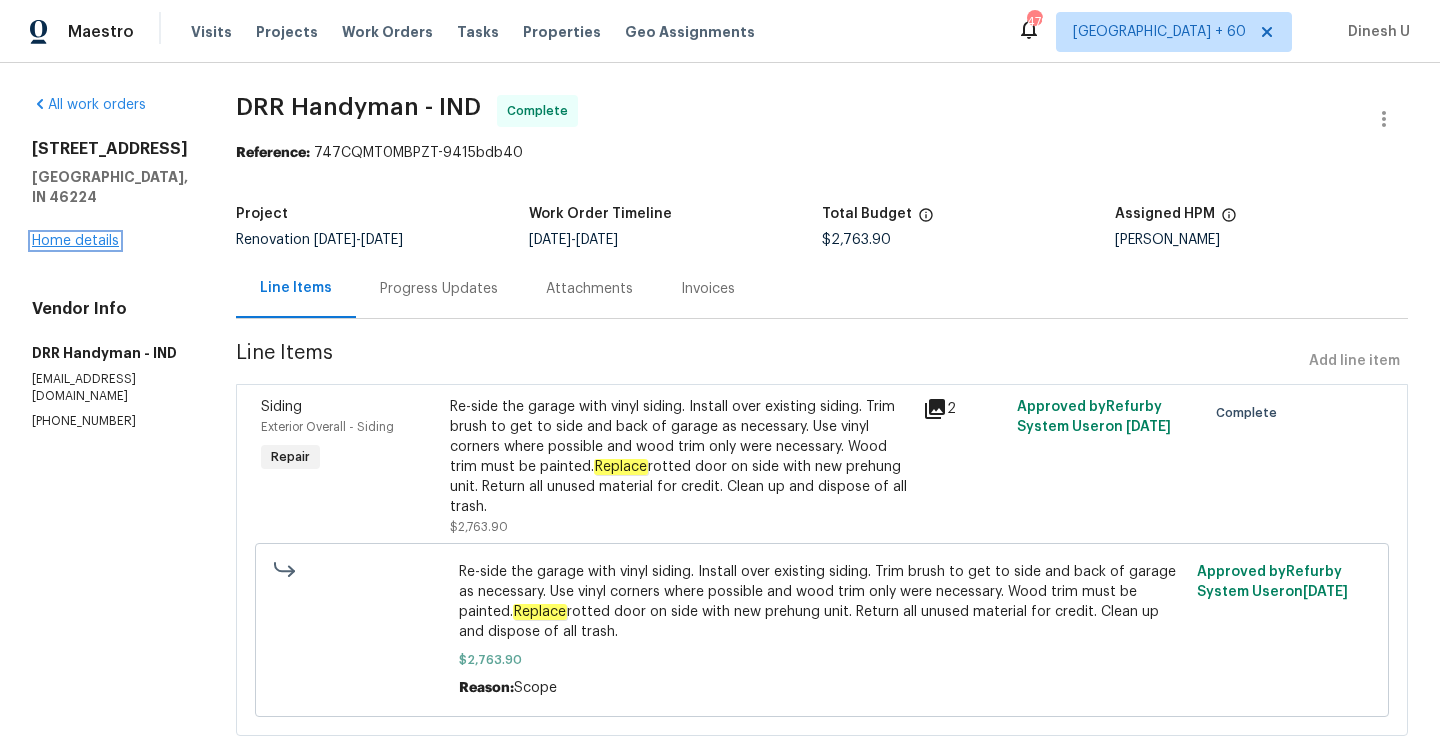 click on "Home details" at bounding box center [75, 241] 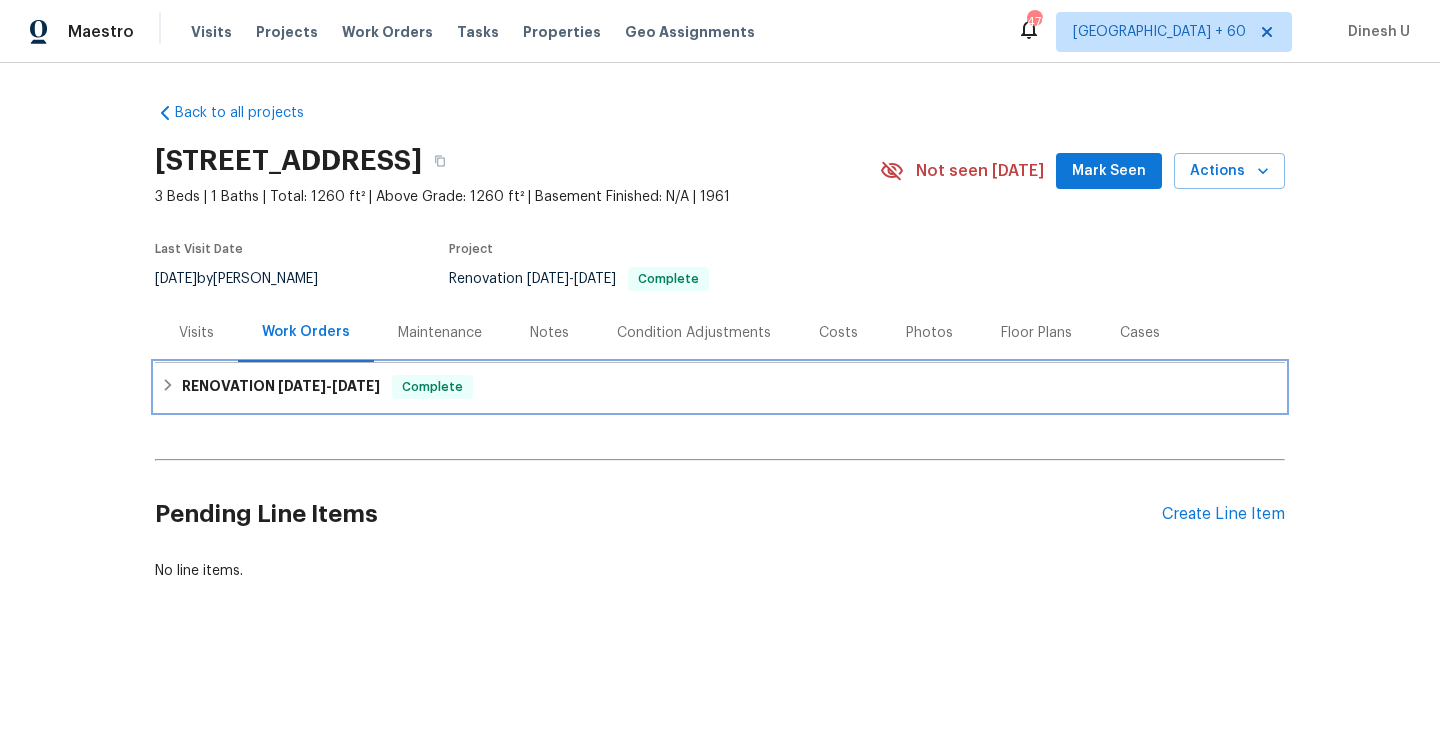 click on "[DATE]" at bounding box center [356, 386] 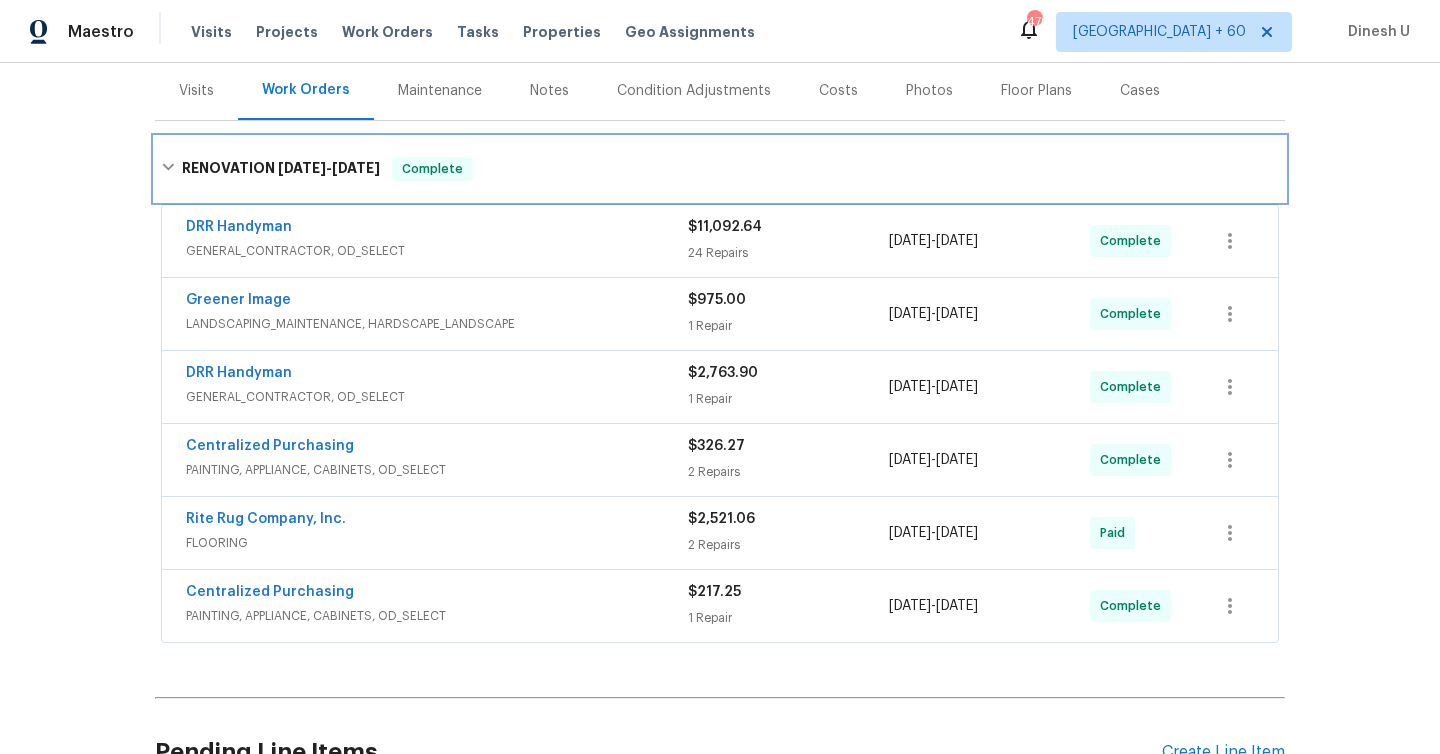 scroll, scrollTop: 213, scrollLeft: 0, axis: vertical 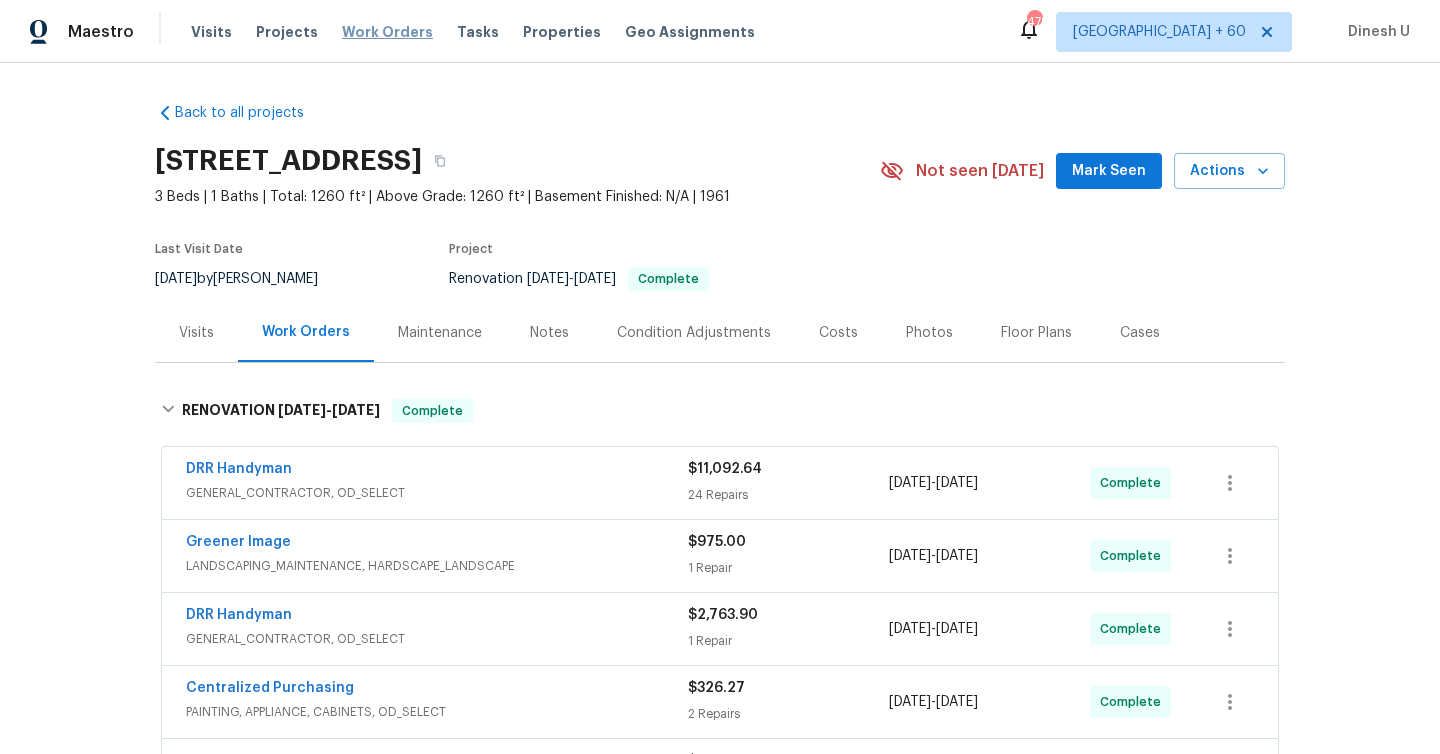 click on "Work Orders" at bounding box center (387, 32) 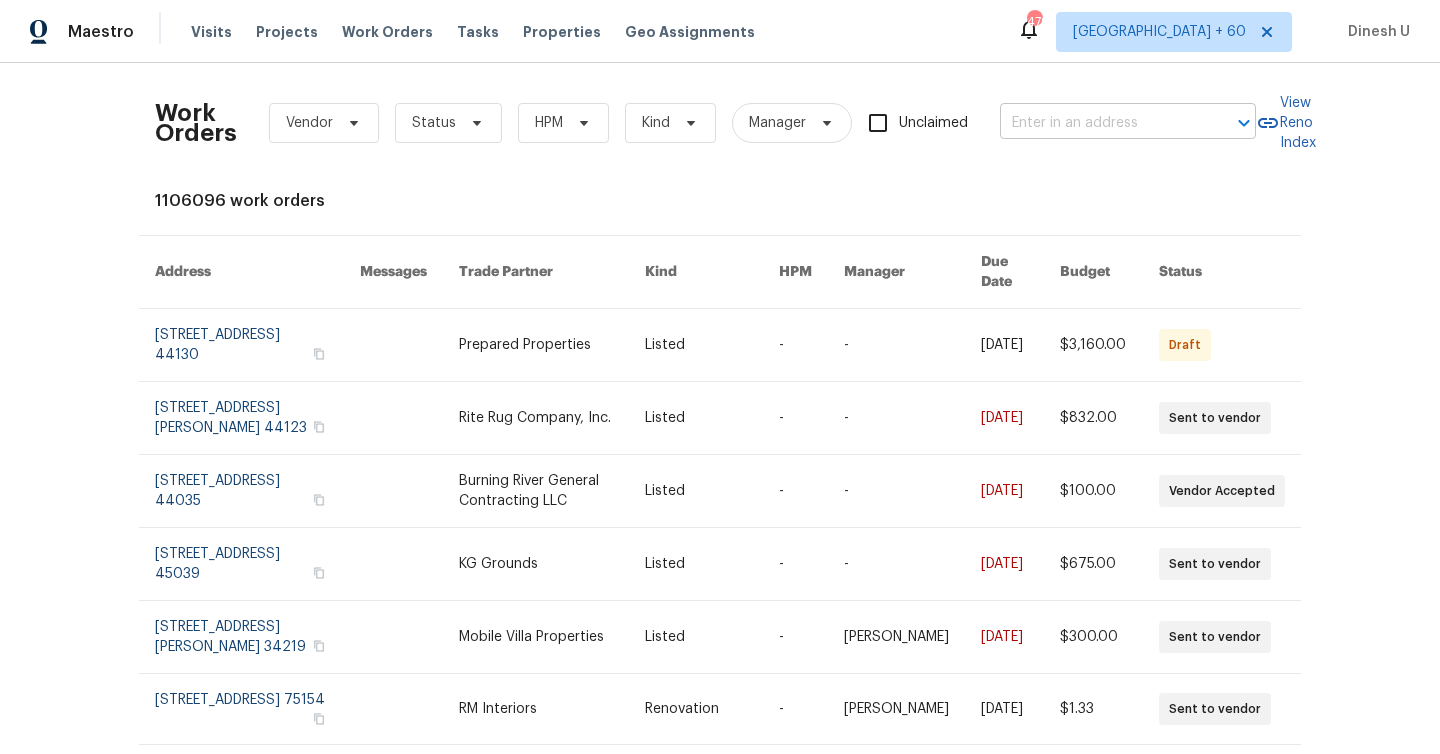 click at bounding box center (1100, 123) 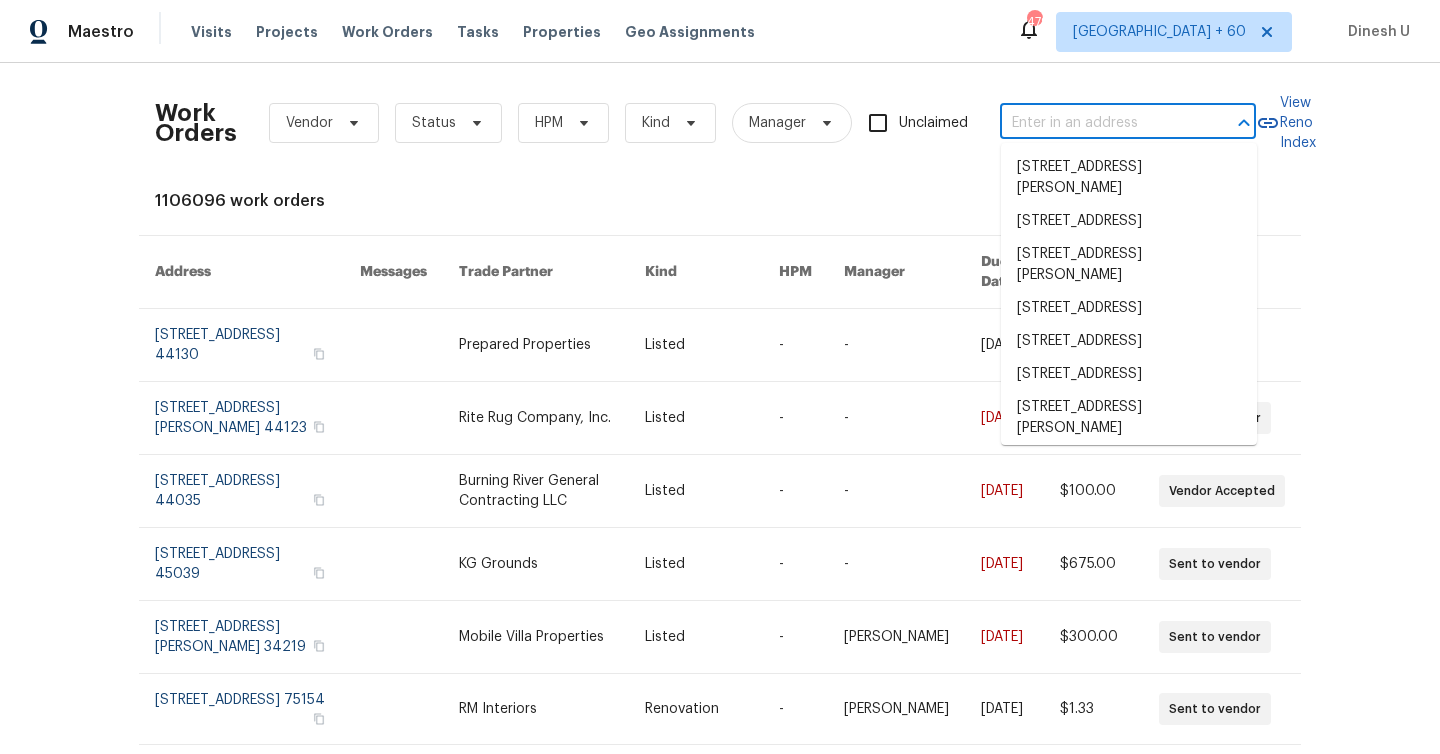 paste on "[STREET_ADDRESS]" 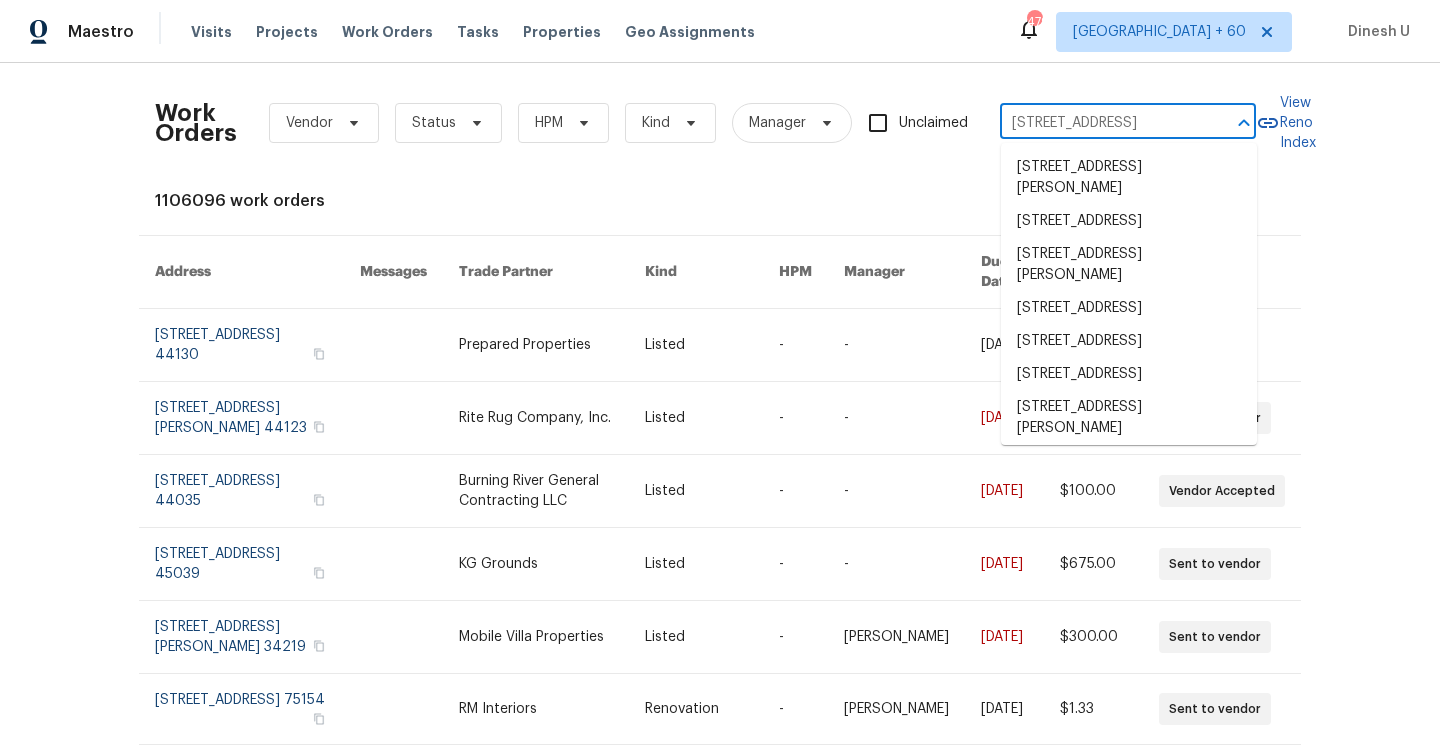 scroll, scrollTop: 0, scrollLeft: 43, axis: horizontal 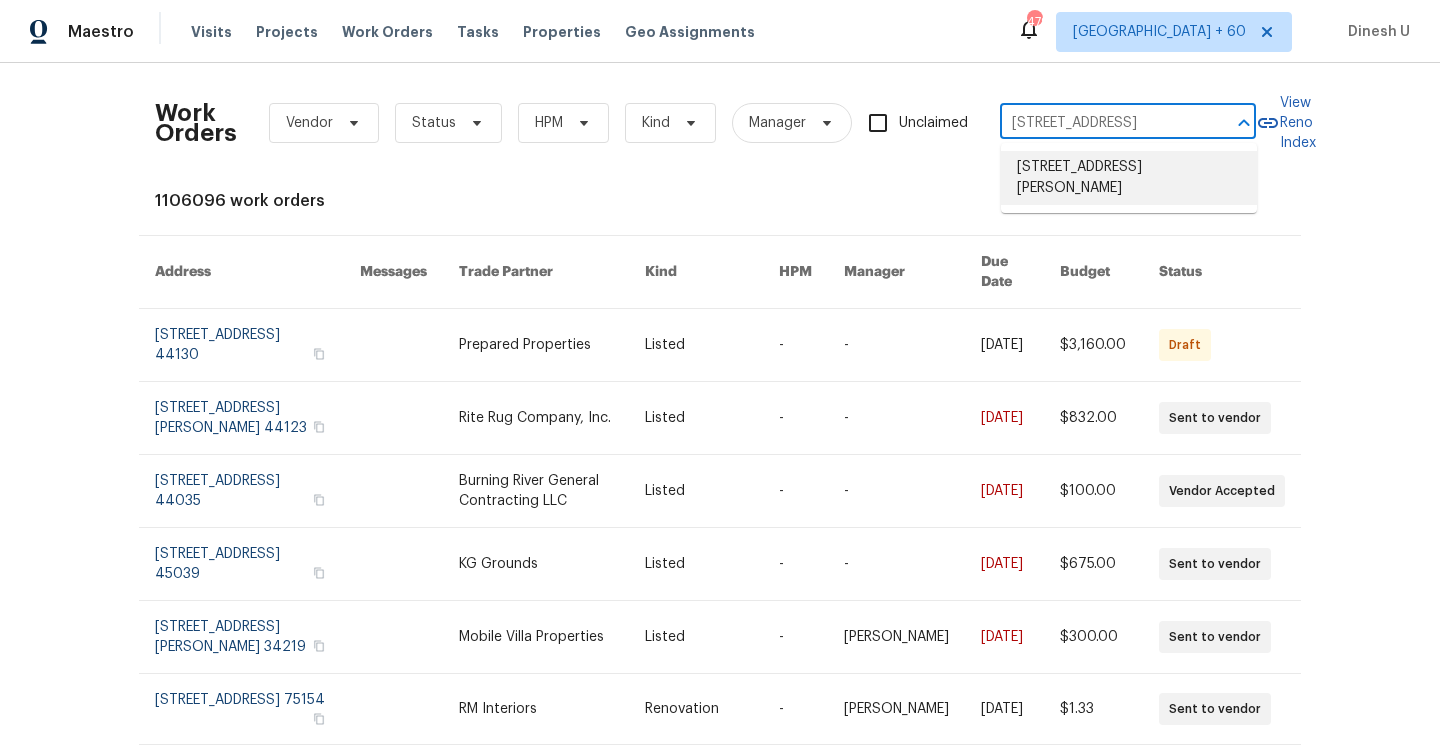 click on "[STREET_ADDRESS][PERSON_NAME]" at bounding box center (1129, 178) 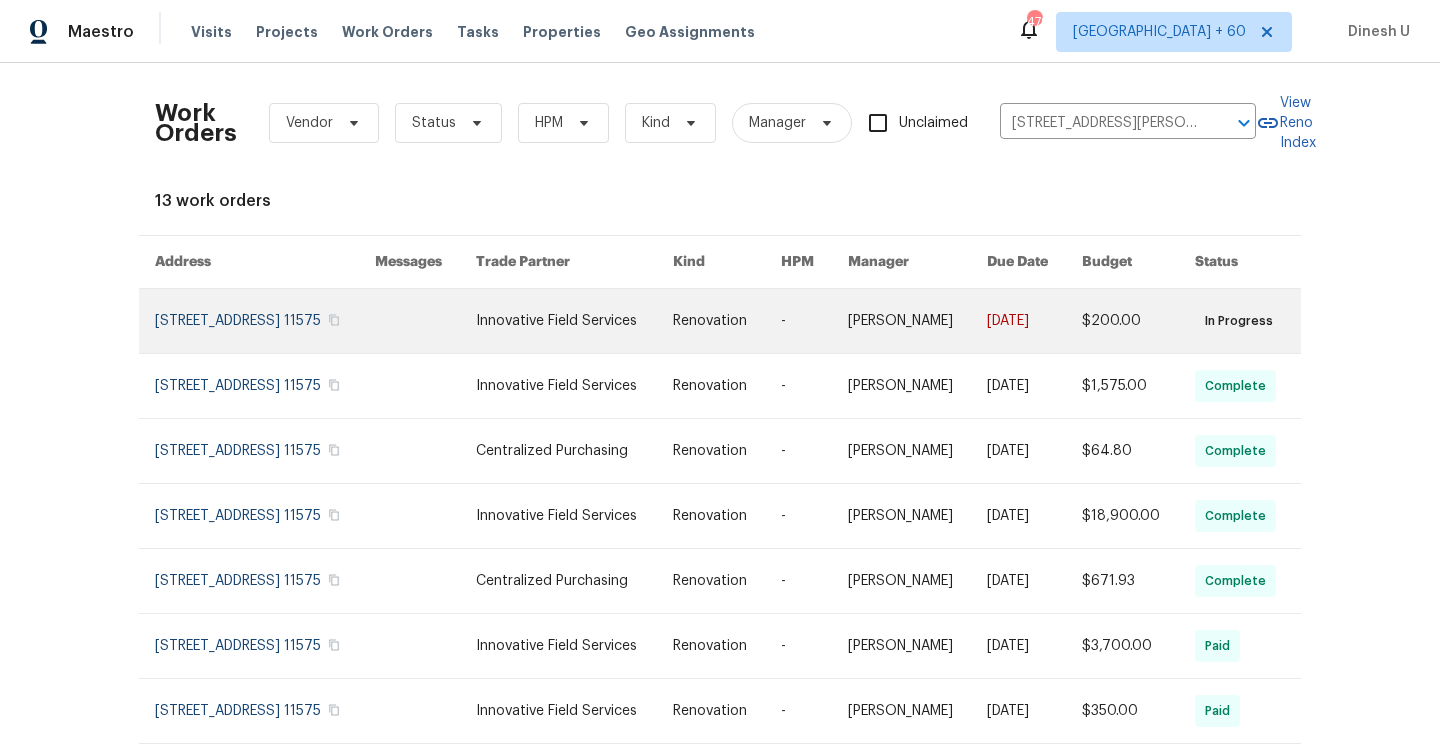 click at bounding box center [265, 321] 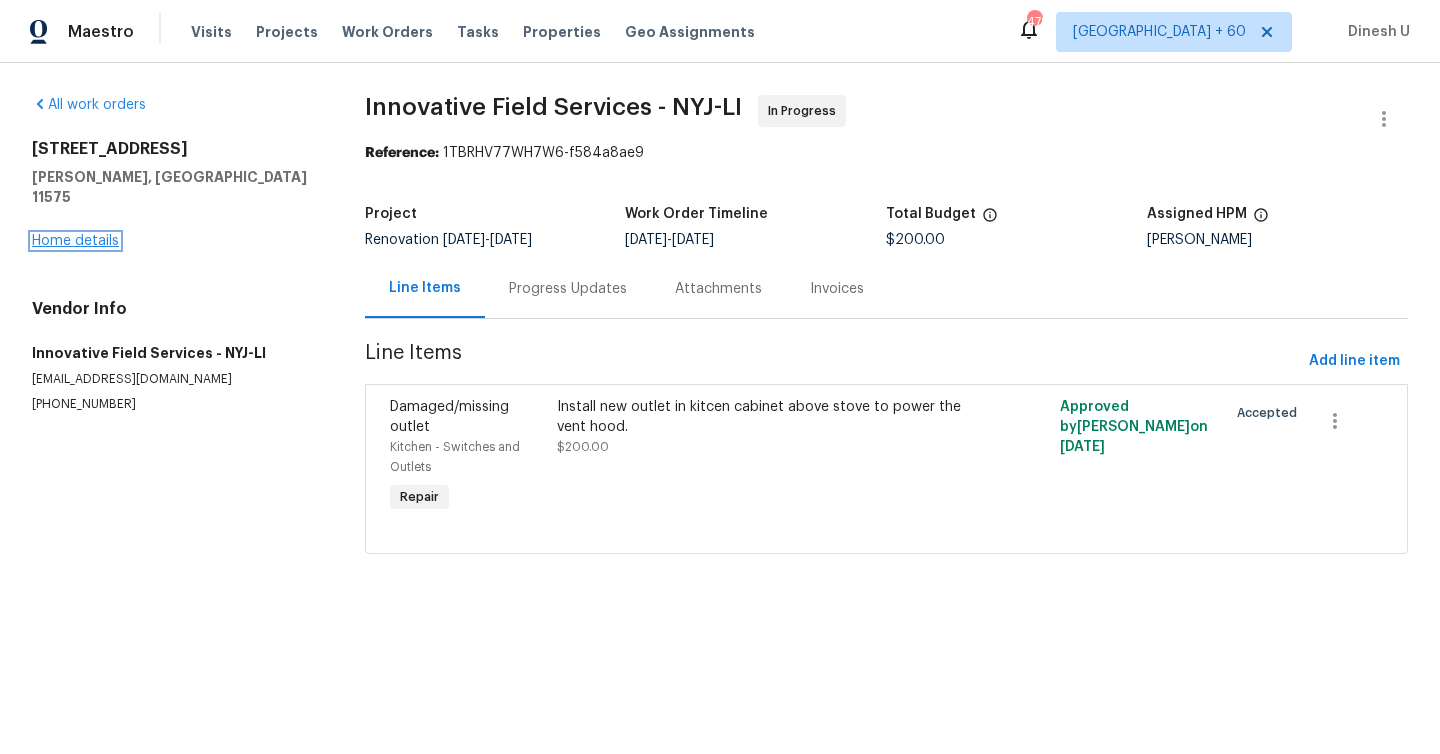 click on "Home details" at bounding box center (75, 241) 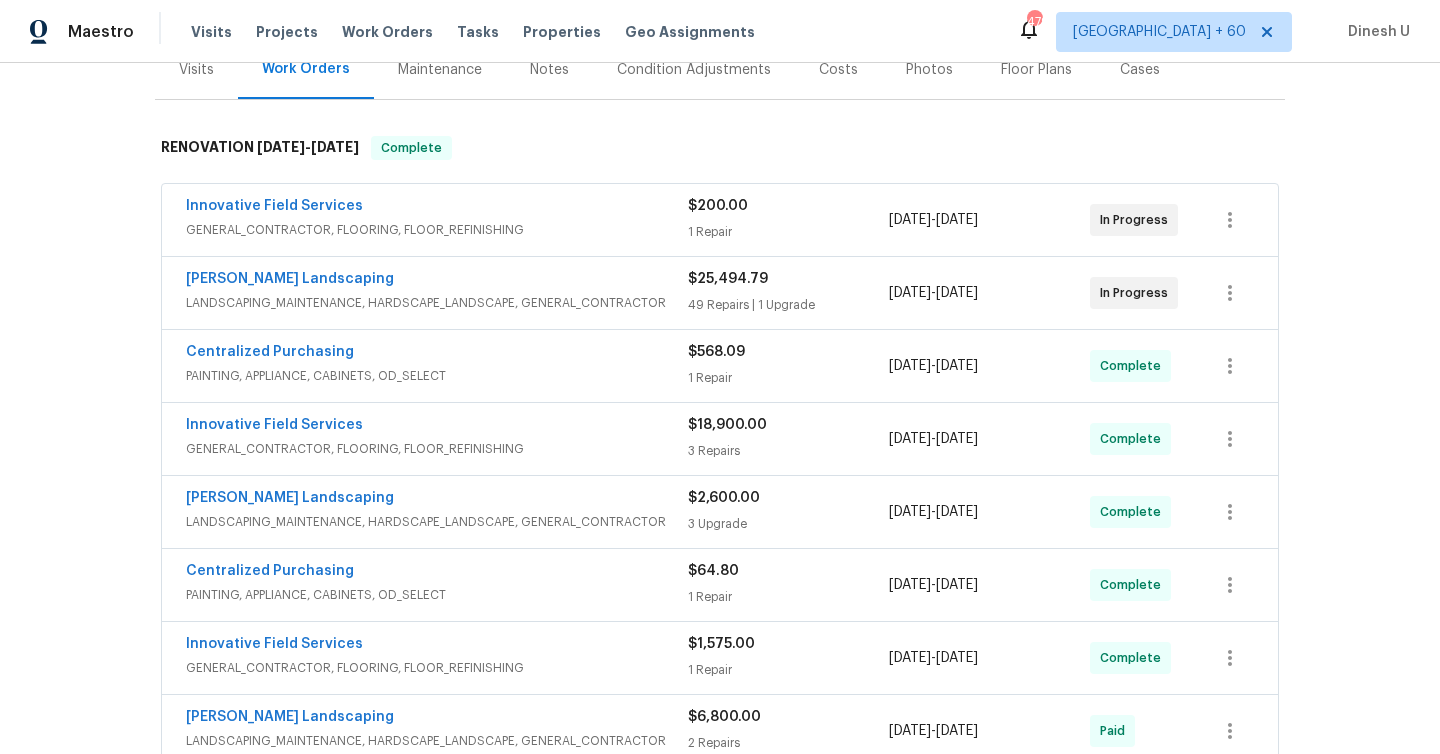 scroll, scrollTop: 0, scrollLeft: 0, axis: both 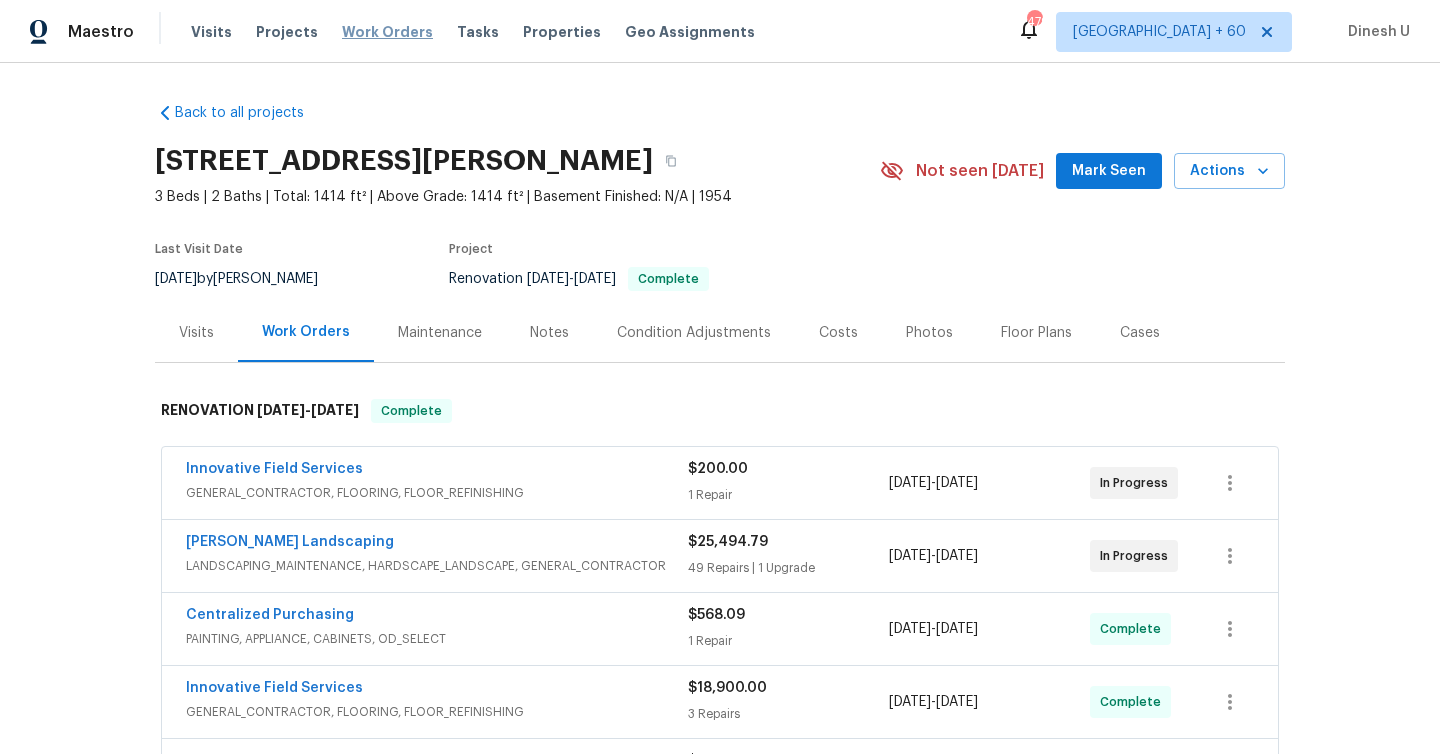 click on "Work Orders" at bounding box center (387, 32) 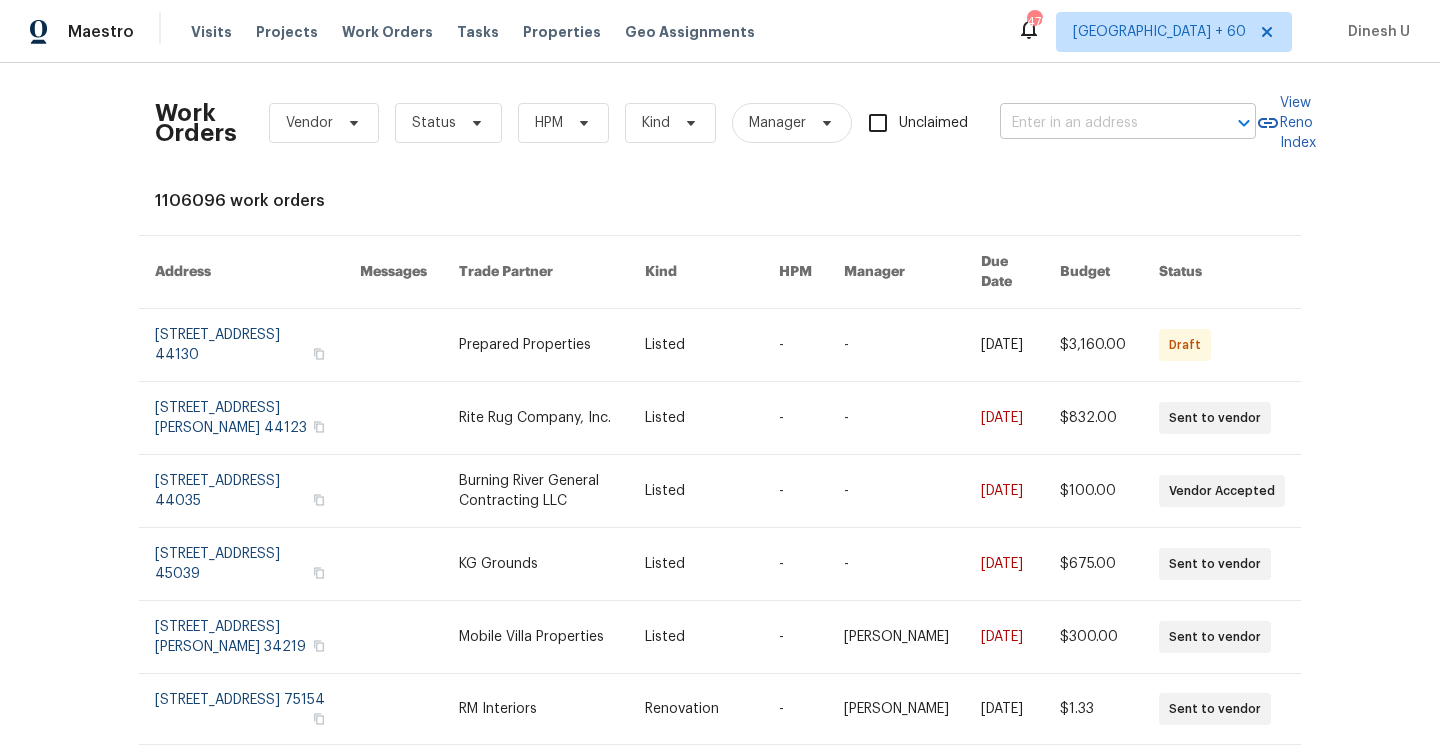 click at bounding box center [1100, 123] 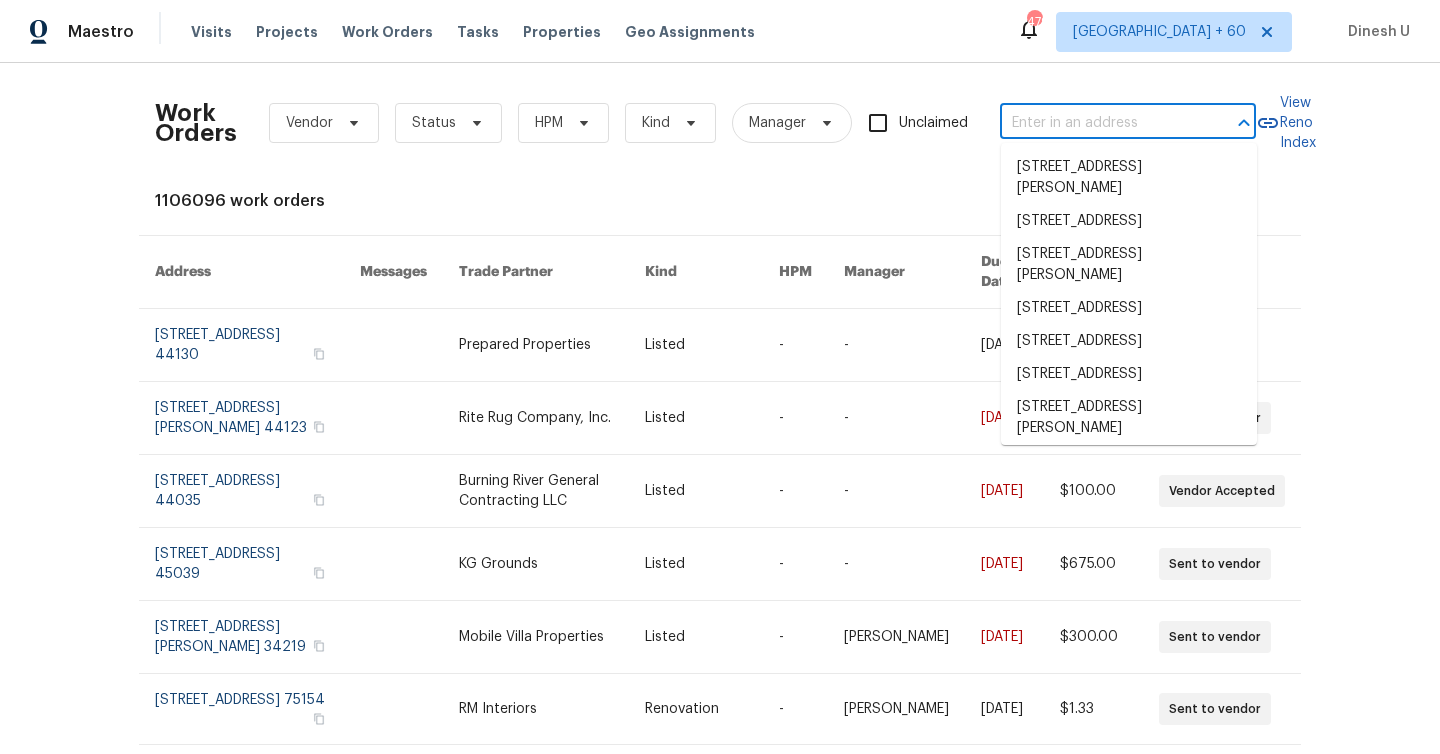 paste on "[STREET_ADDRESS]" 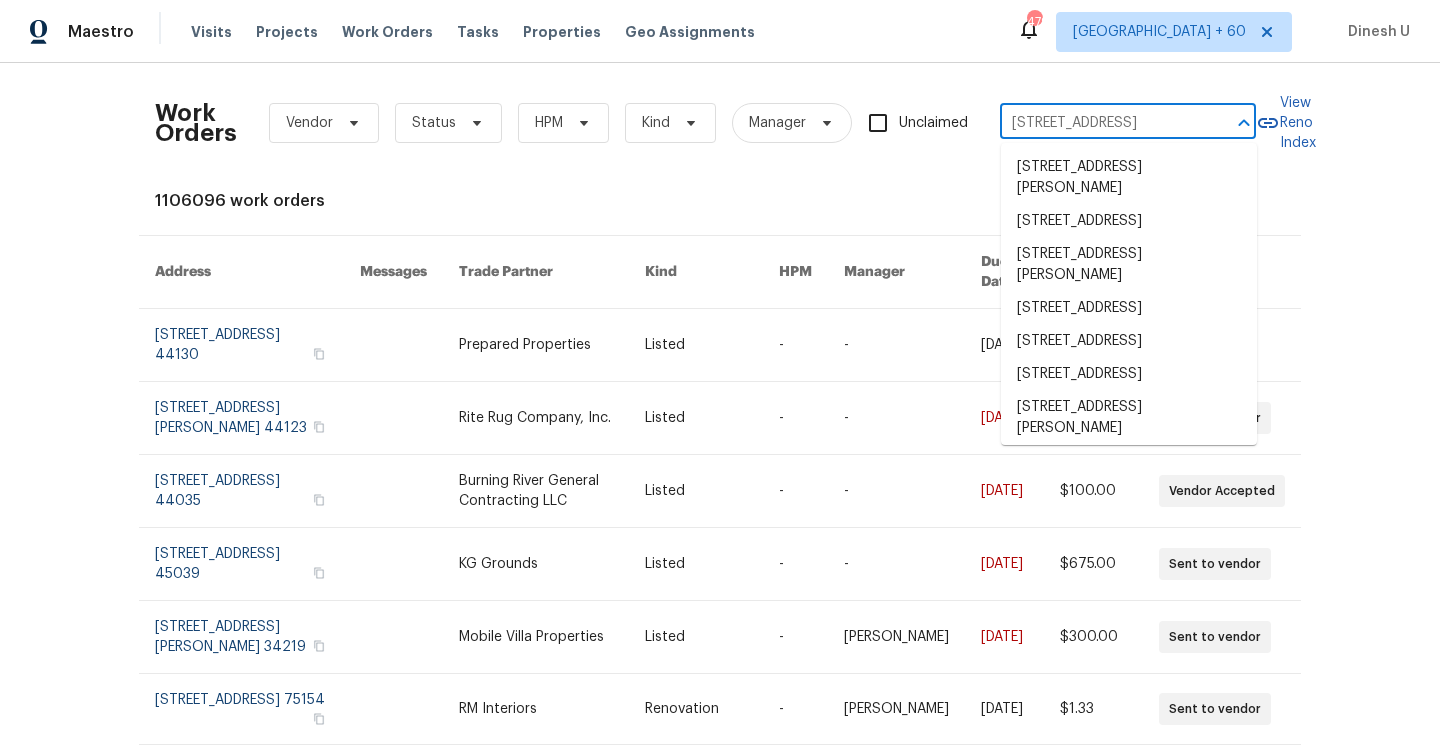 scroll, scrollTop: 0, scrollLeft: 61, axis: horizontal 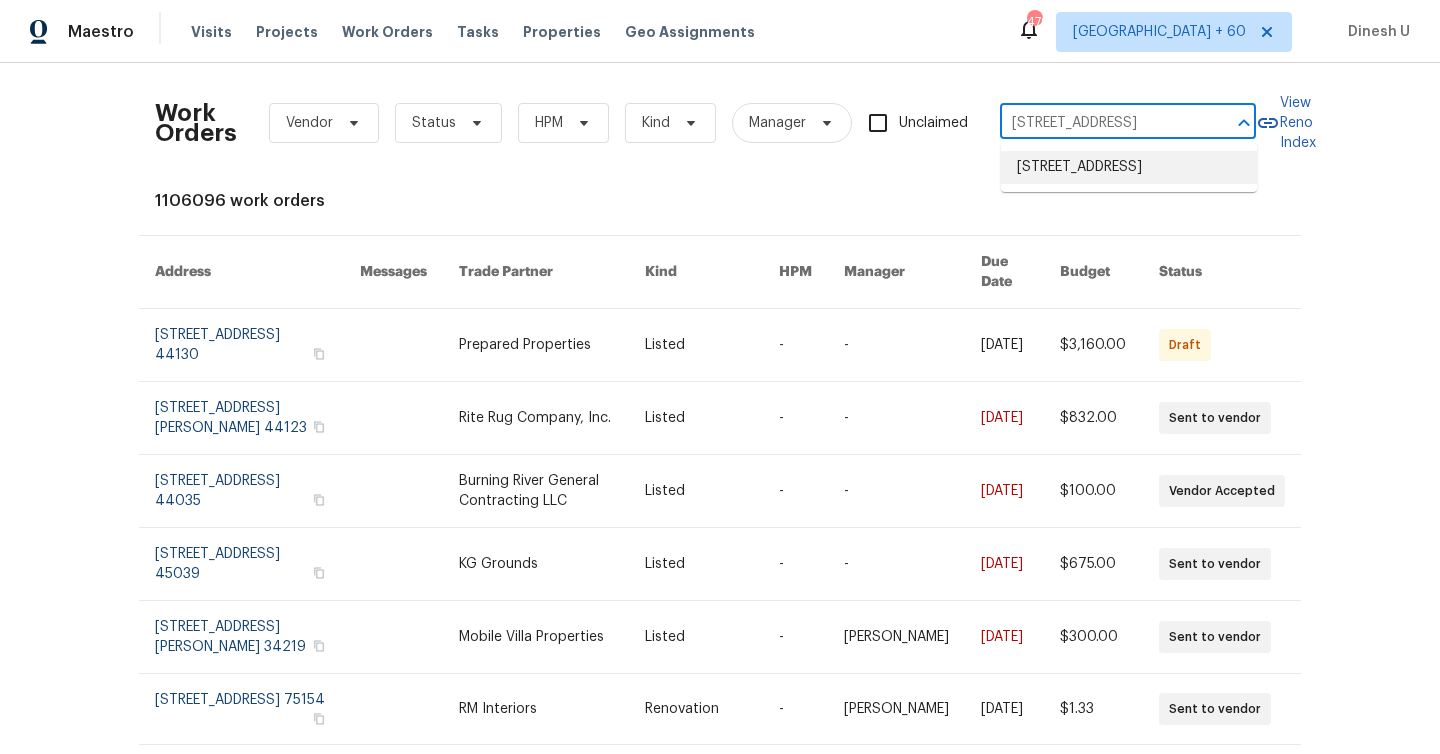 click on "[STREET_ADDRESS]" at bounding box center (1129, 167) 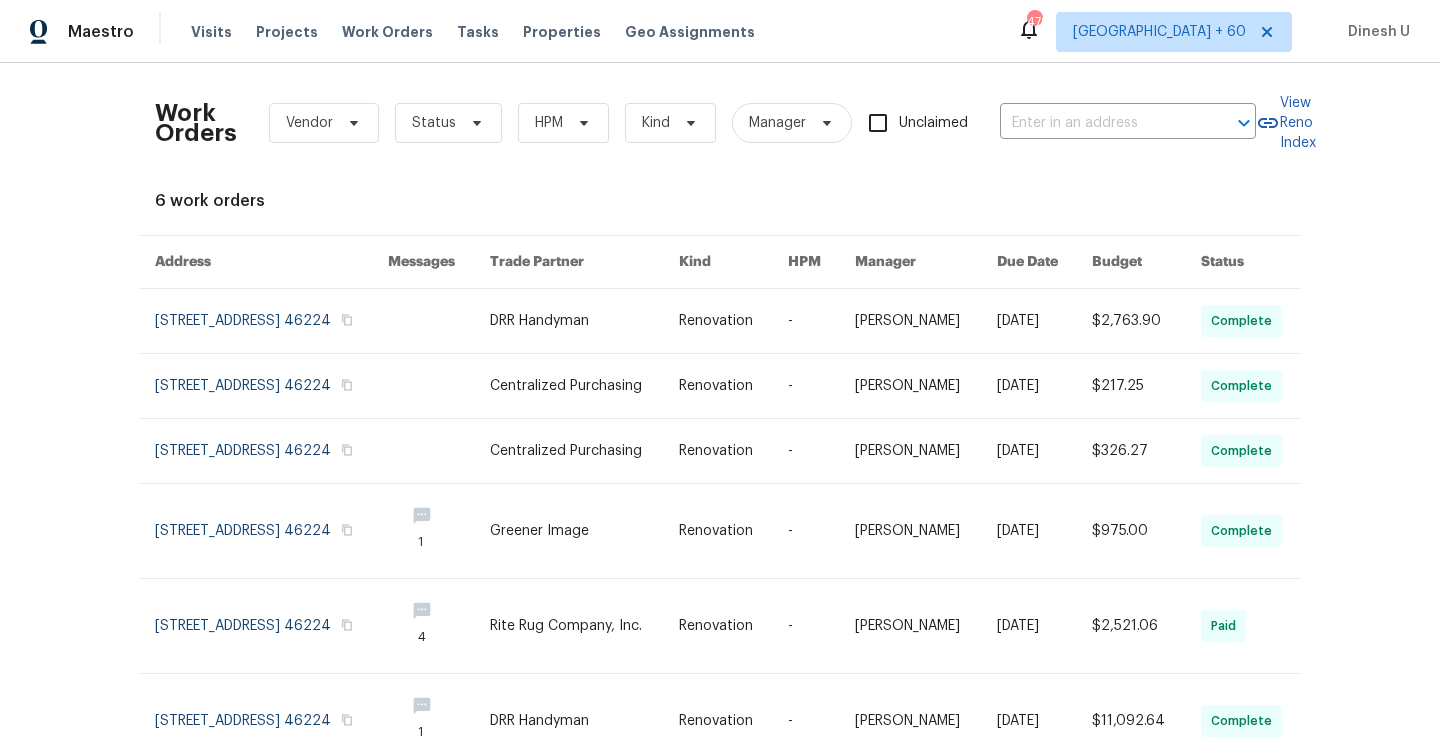 type on "[STREET_ADDRESS]" 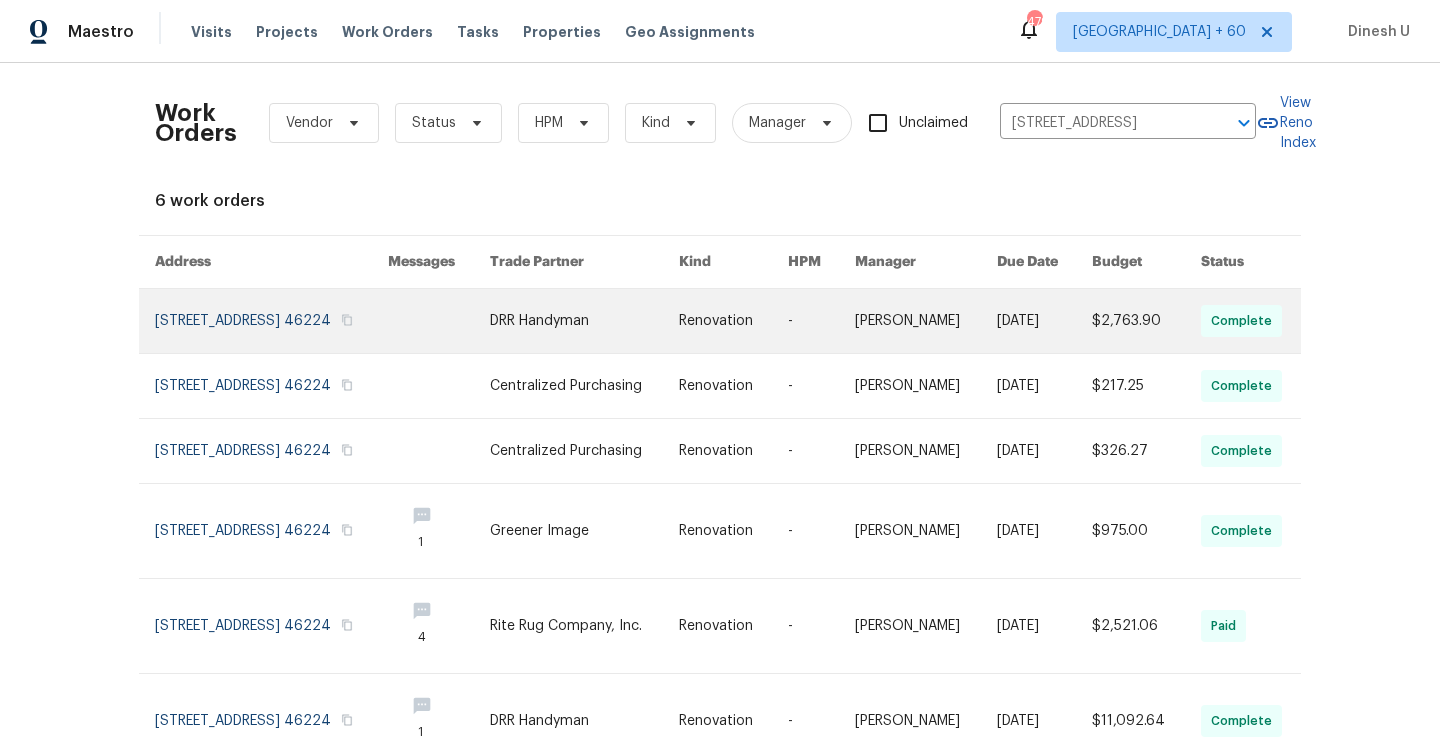 click at bounding box center [271, 321] 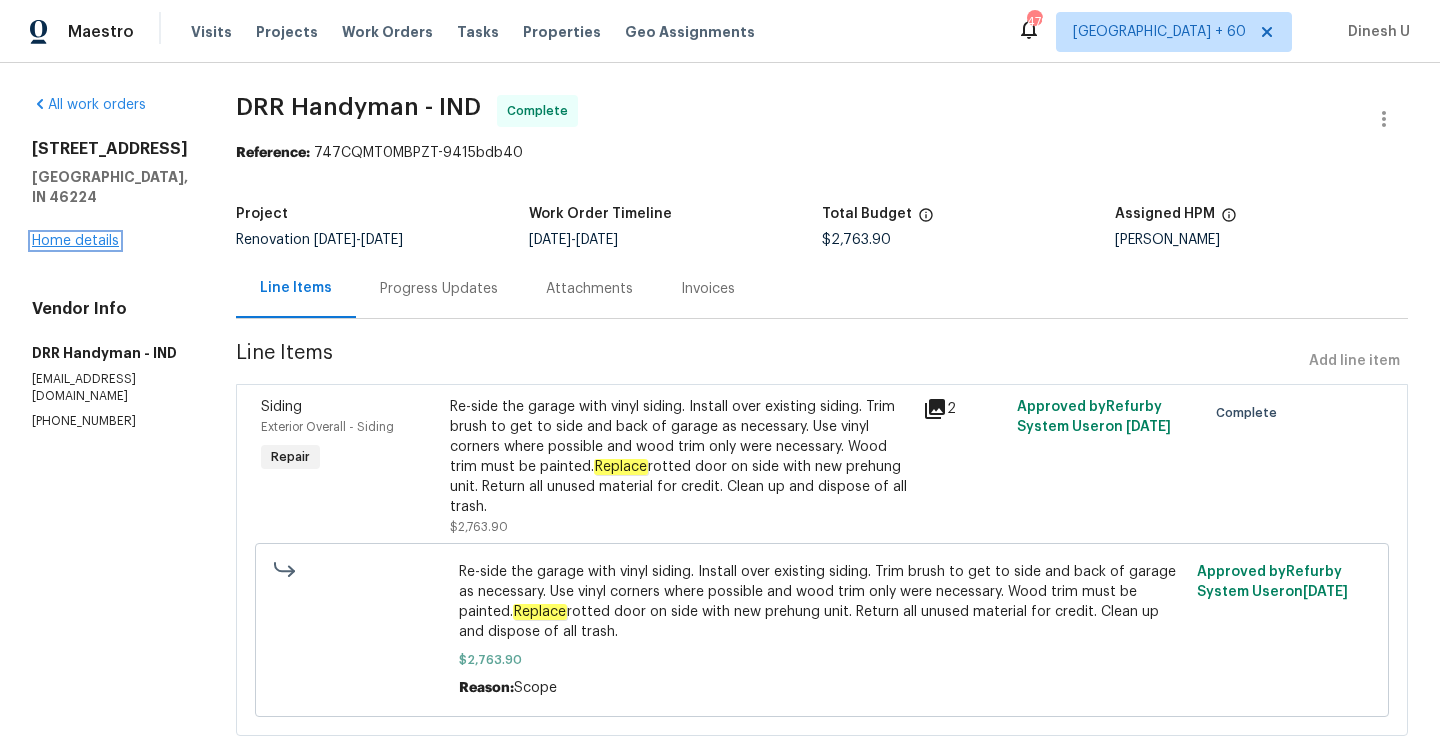 click on "Home details" at bounding box center (75, 241) 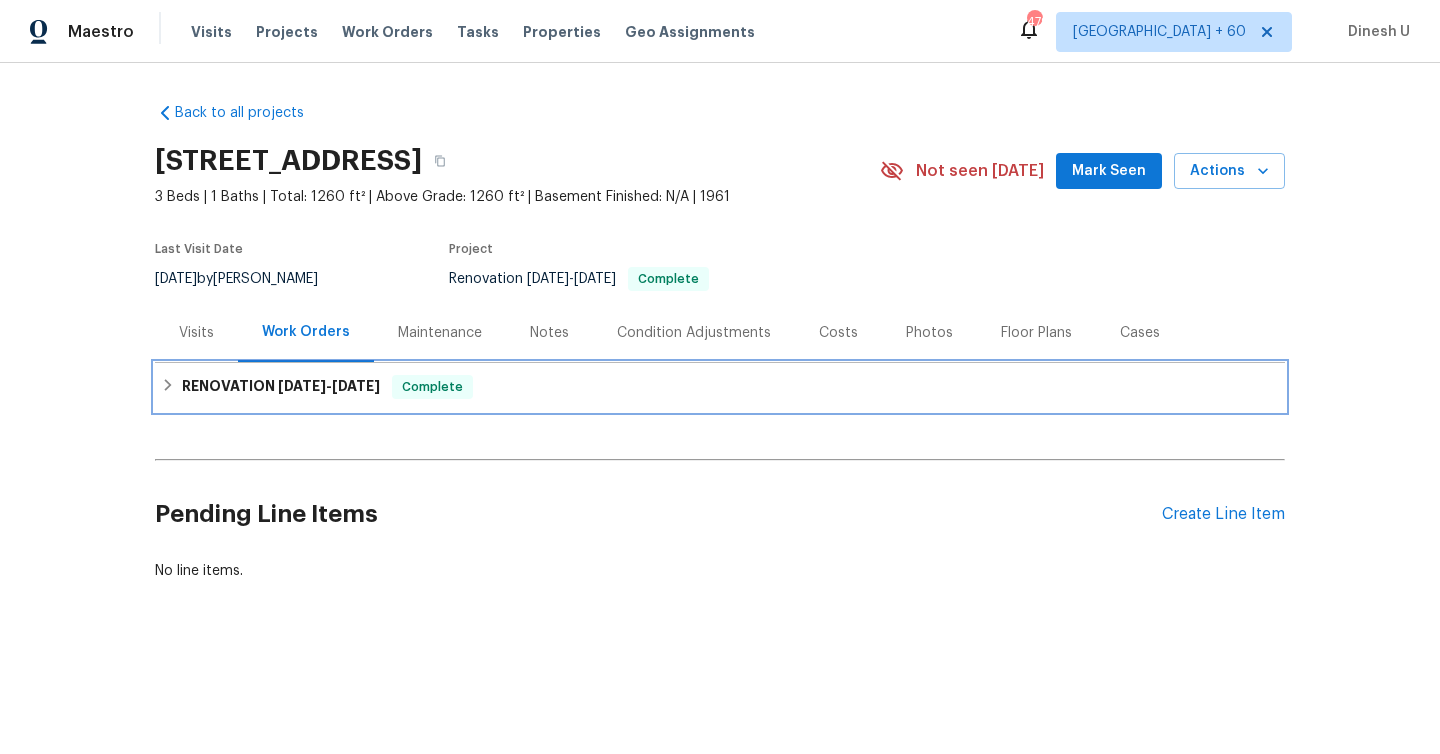 click on "[DATE]" at bounding box center (302, 386) 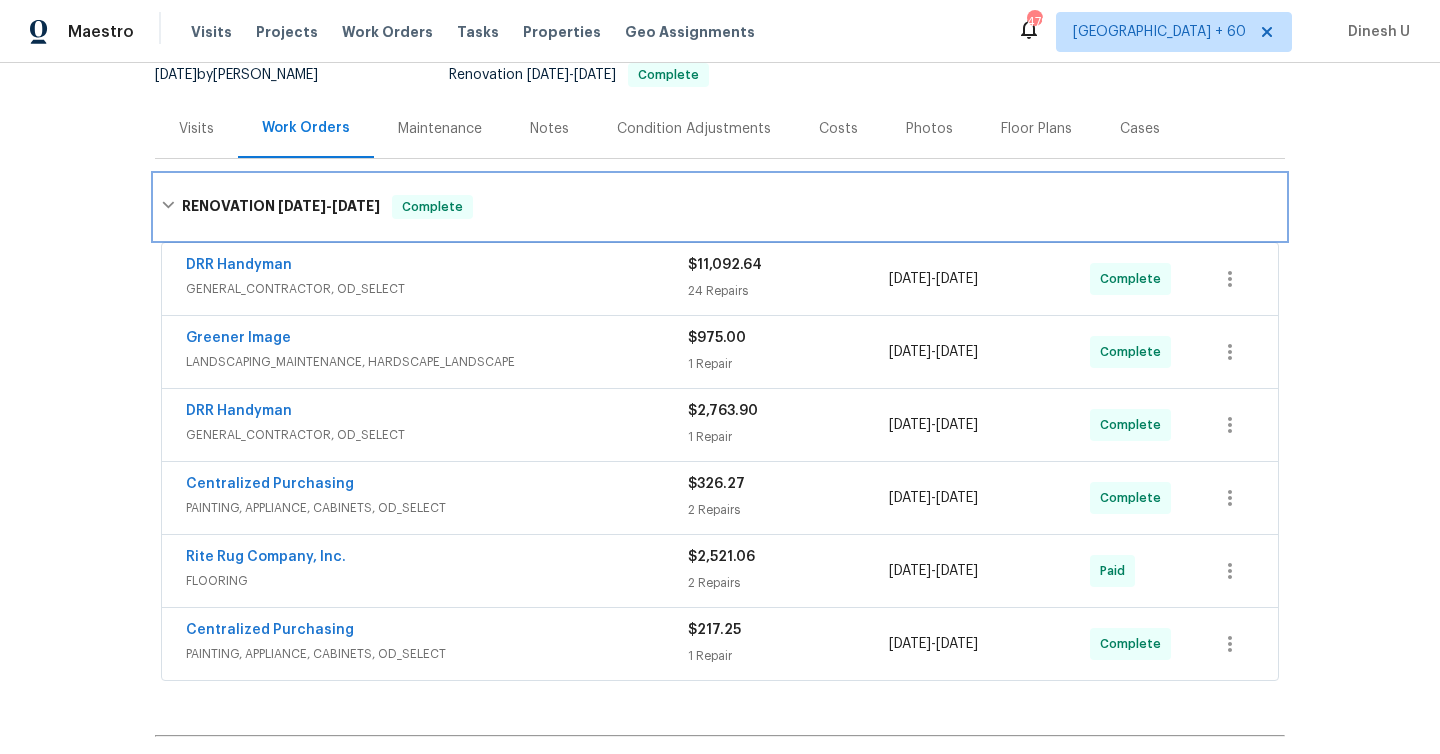scroll, scrollTop: 237, scrollLeft: 0, axis: vertical 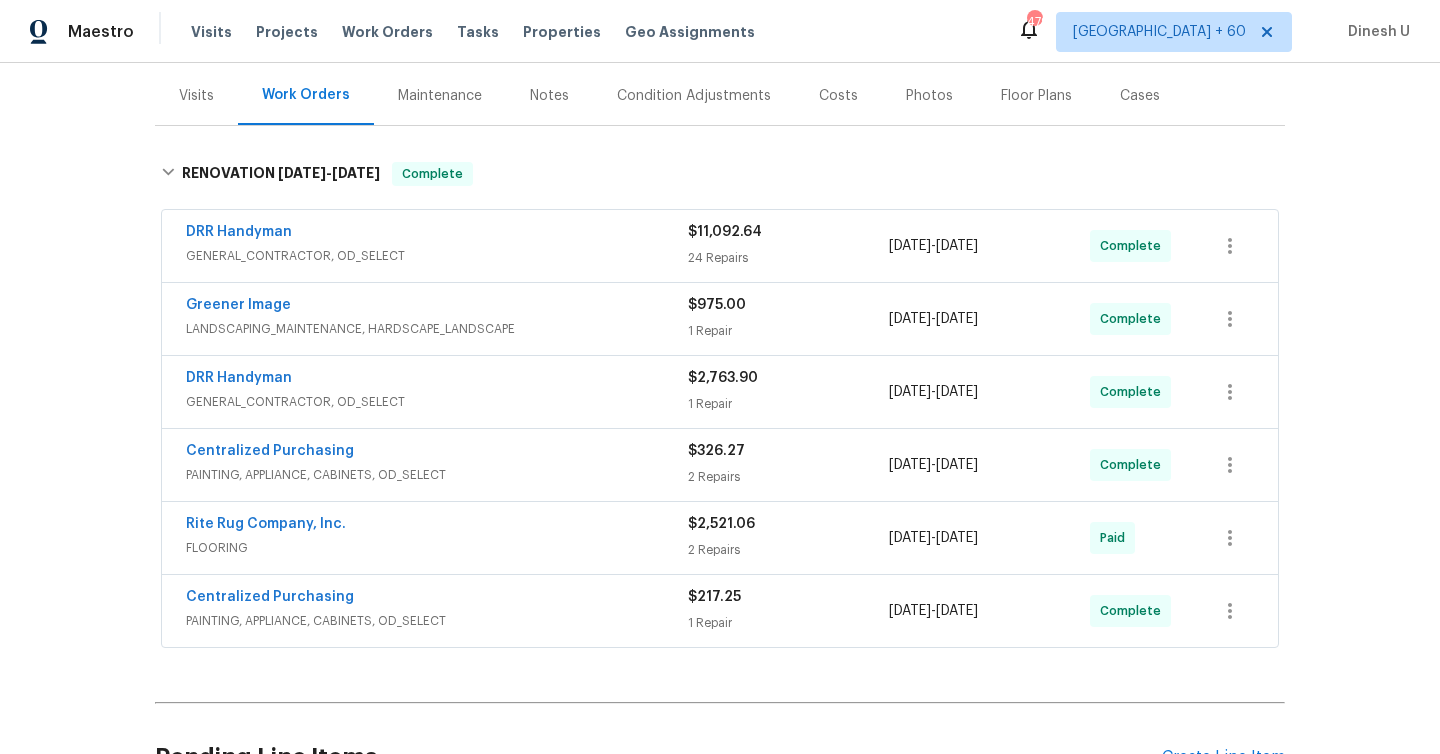 click on "24 Repairs" at bounding box center (788, 258) 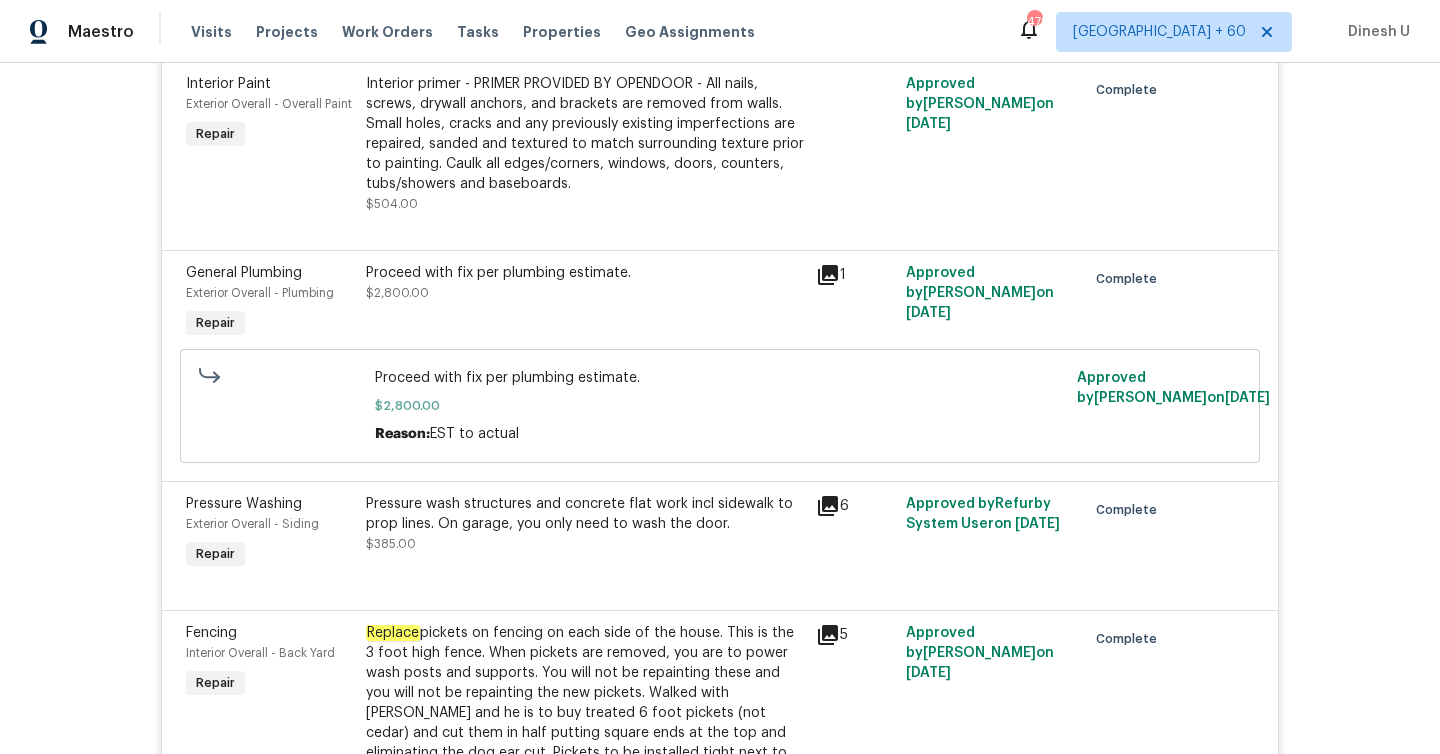 scroll, scrollTop: 2389, scrollLeft: 0, axis: vertical 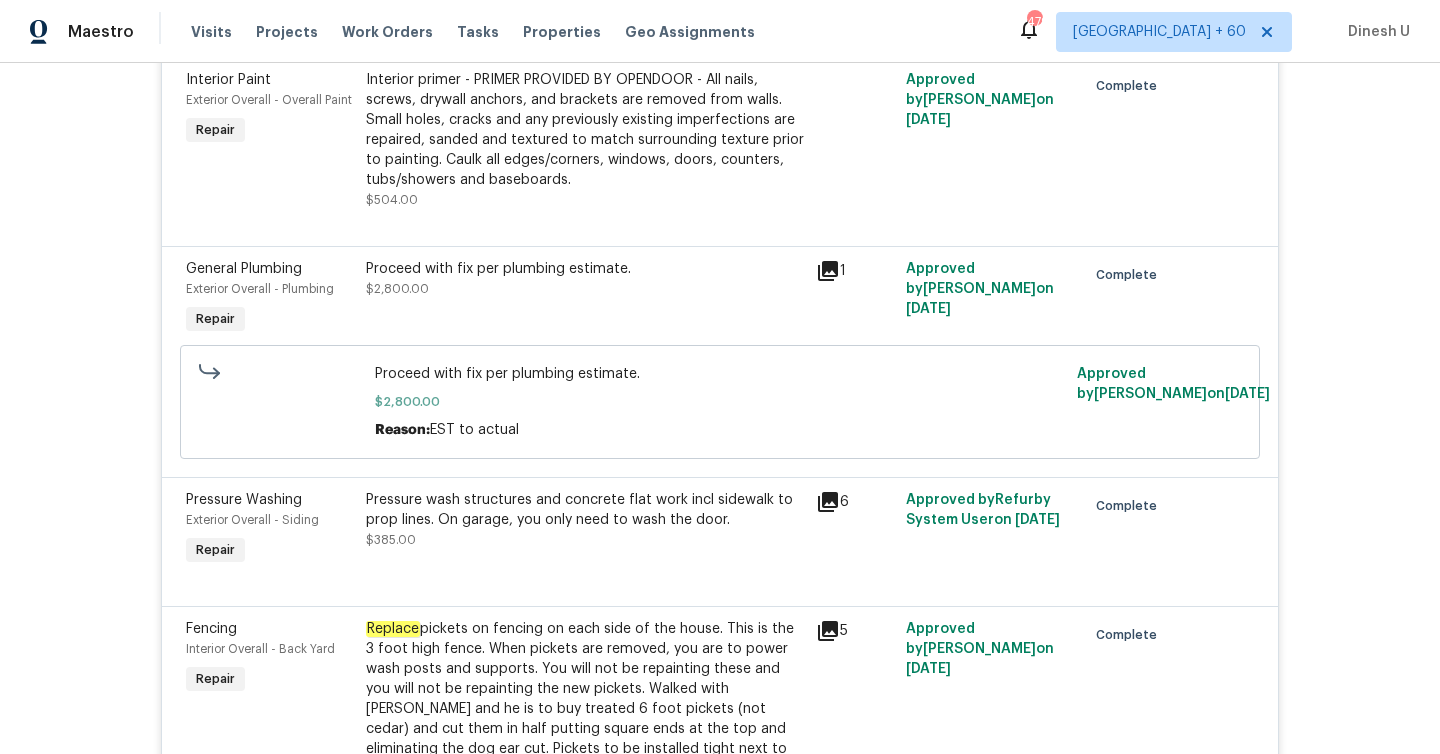 click 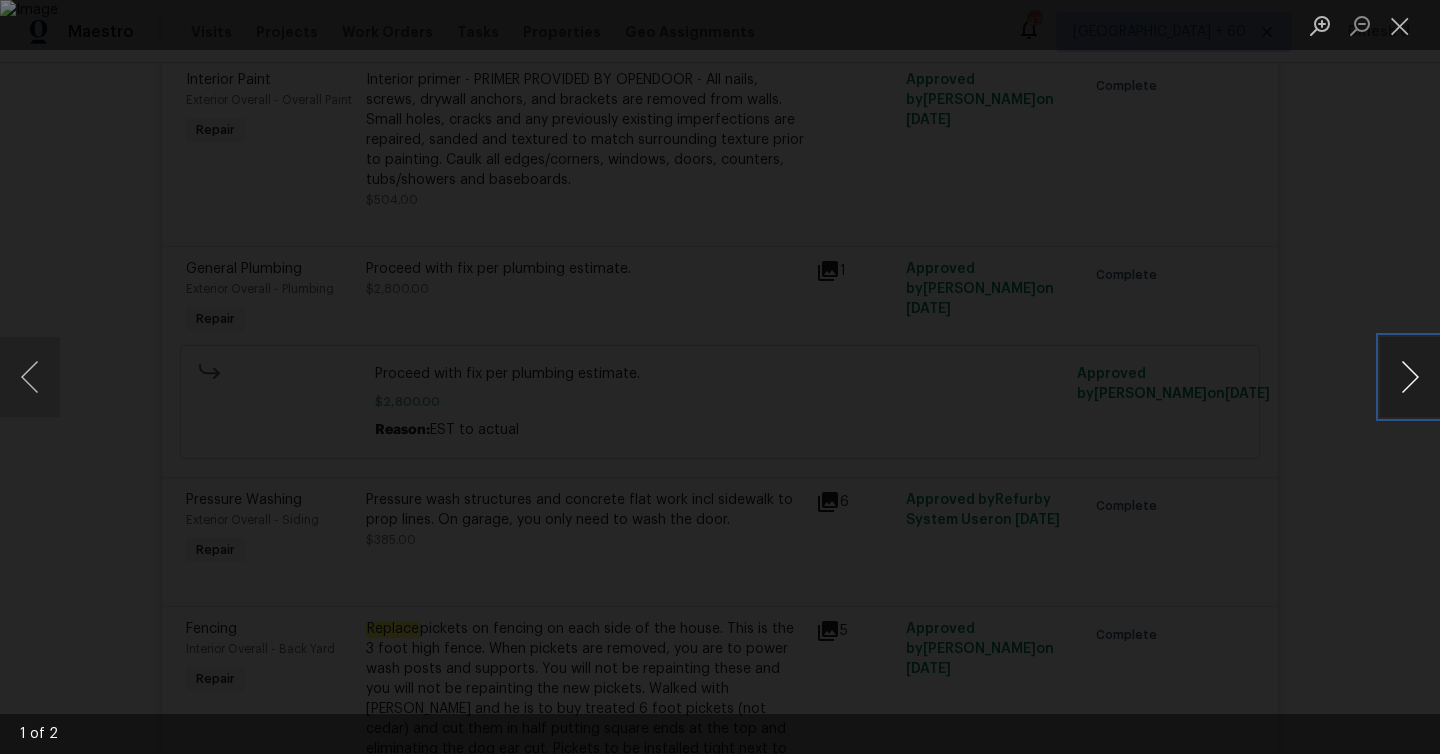 click at bounding box center (1410, 377) 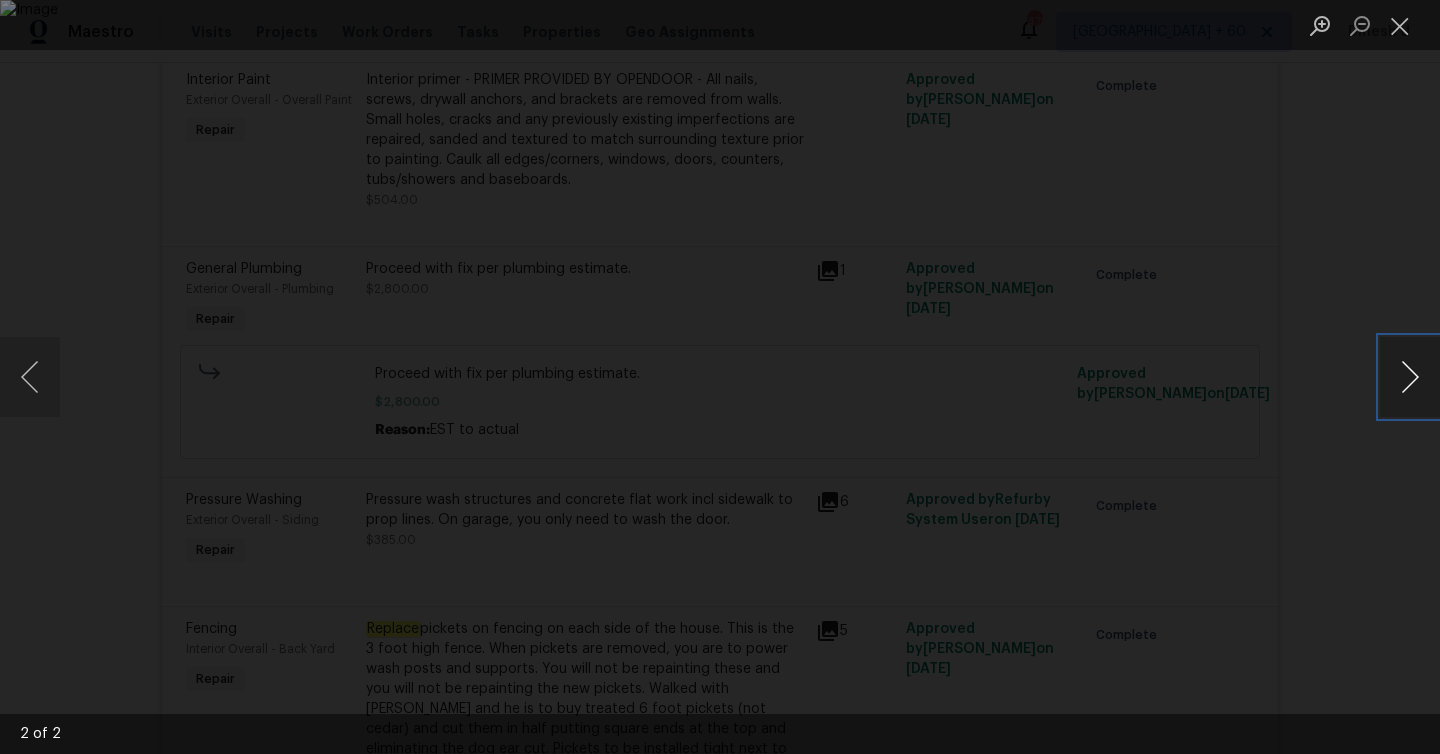 click at bounding box center (1410, 377) 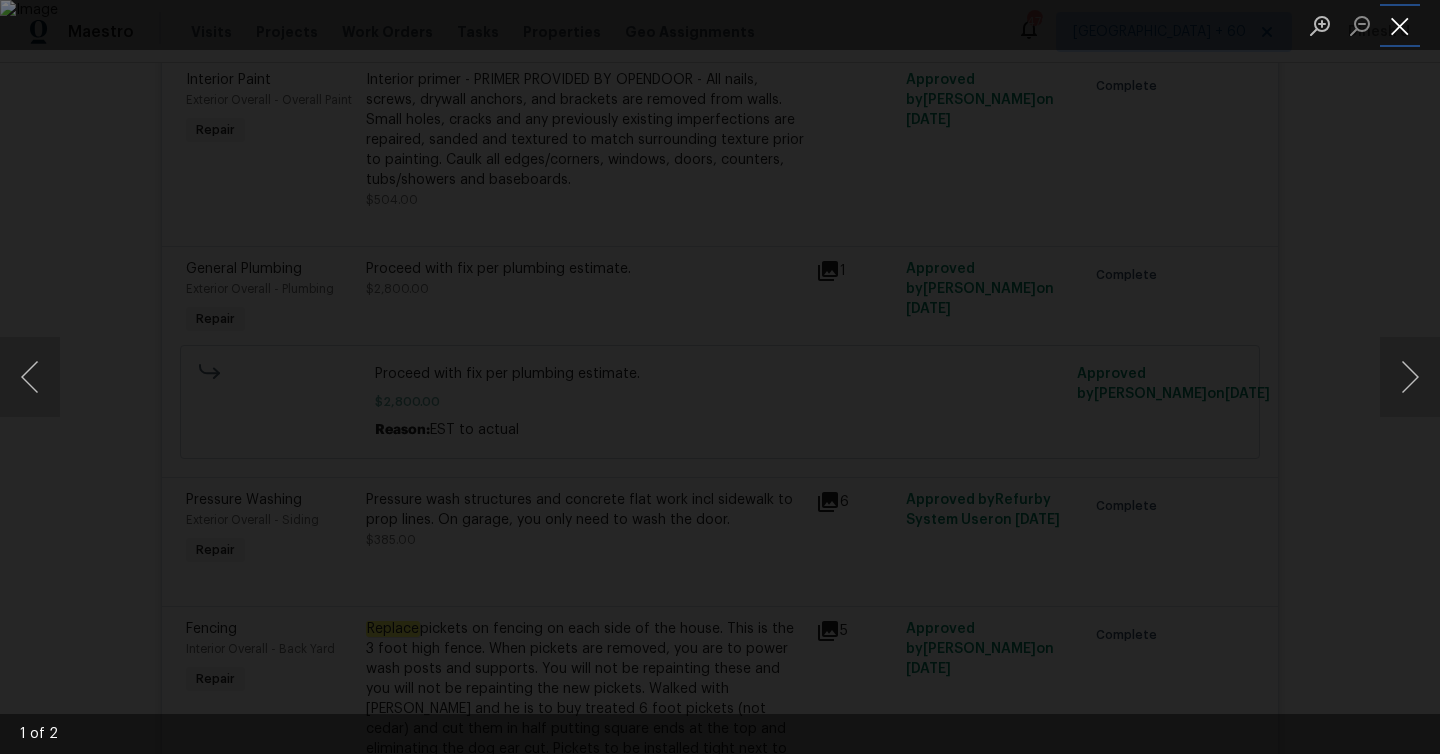 click at bounding box center (1400, 25) 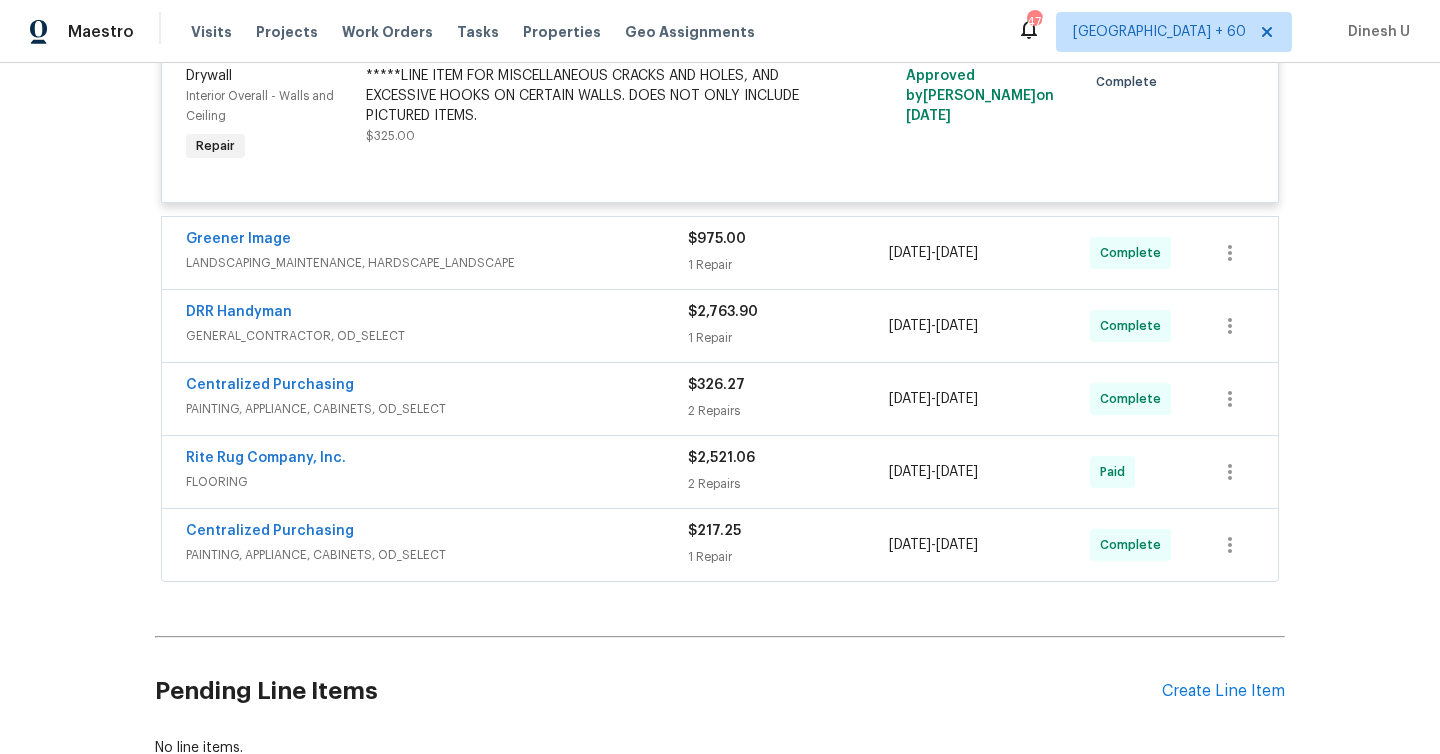 scroll, scrollTop: 5905, scrollLeft: 0, axis: vertical 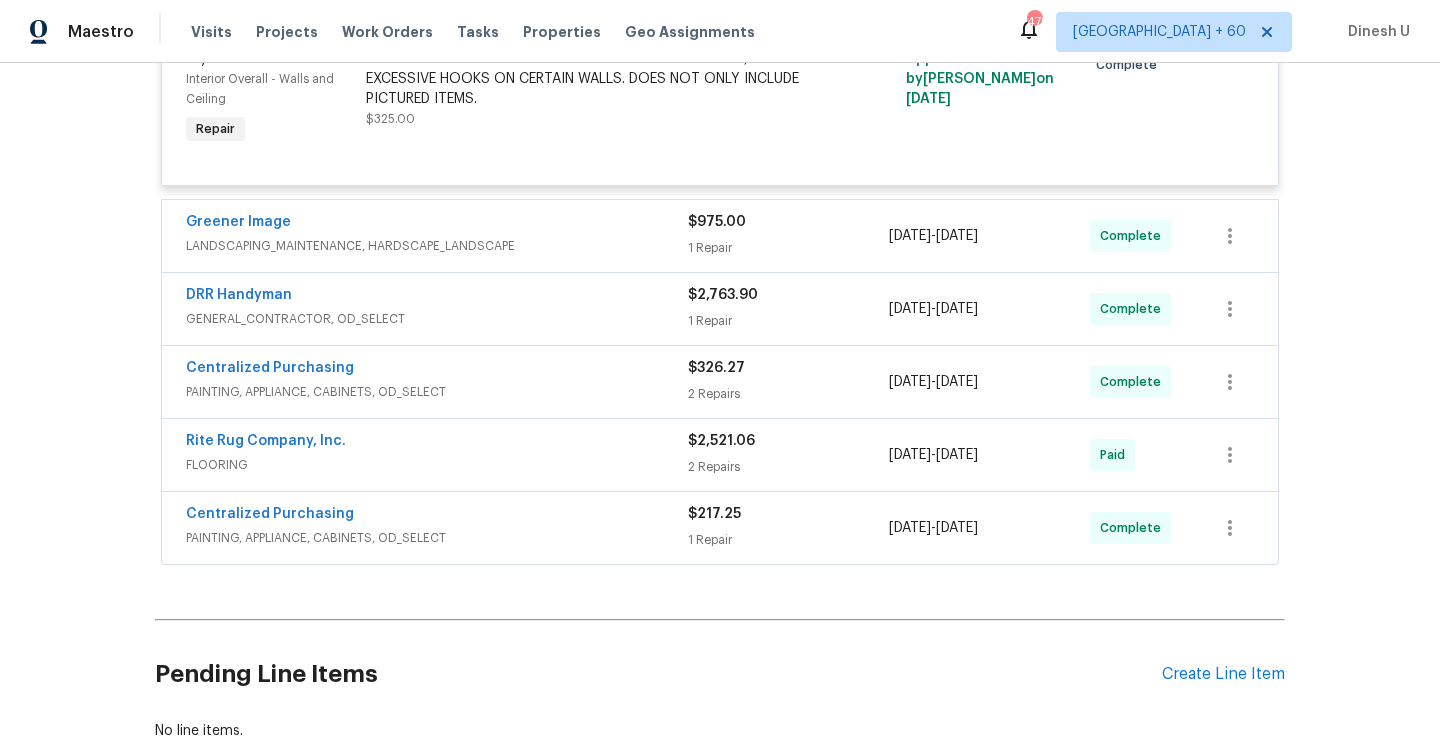 click on "1 Repair" at bounding box center [788, 248] 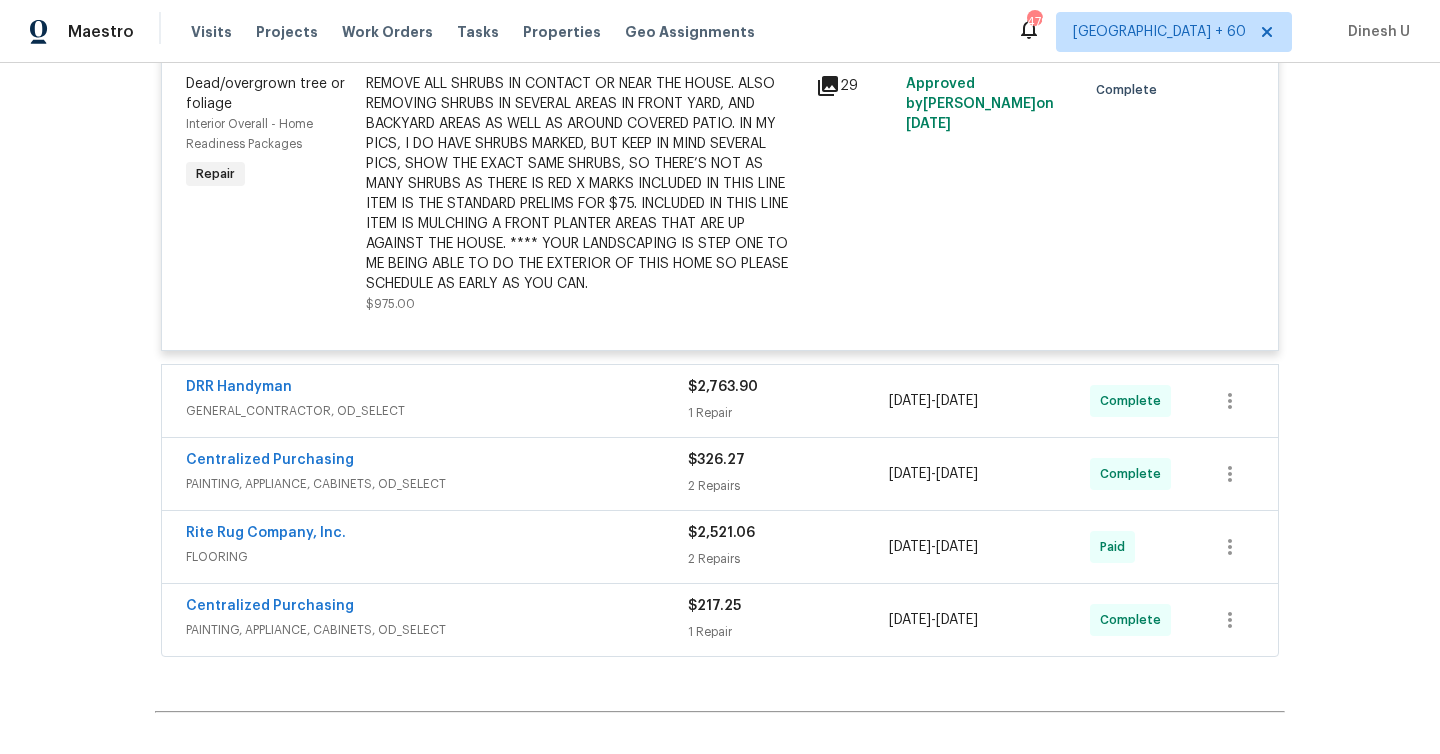 scroll, scrollTop: 6198, scrollLeft: 0, axis: vertical 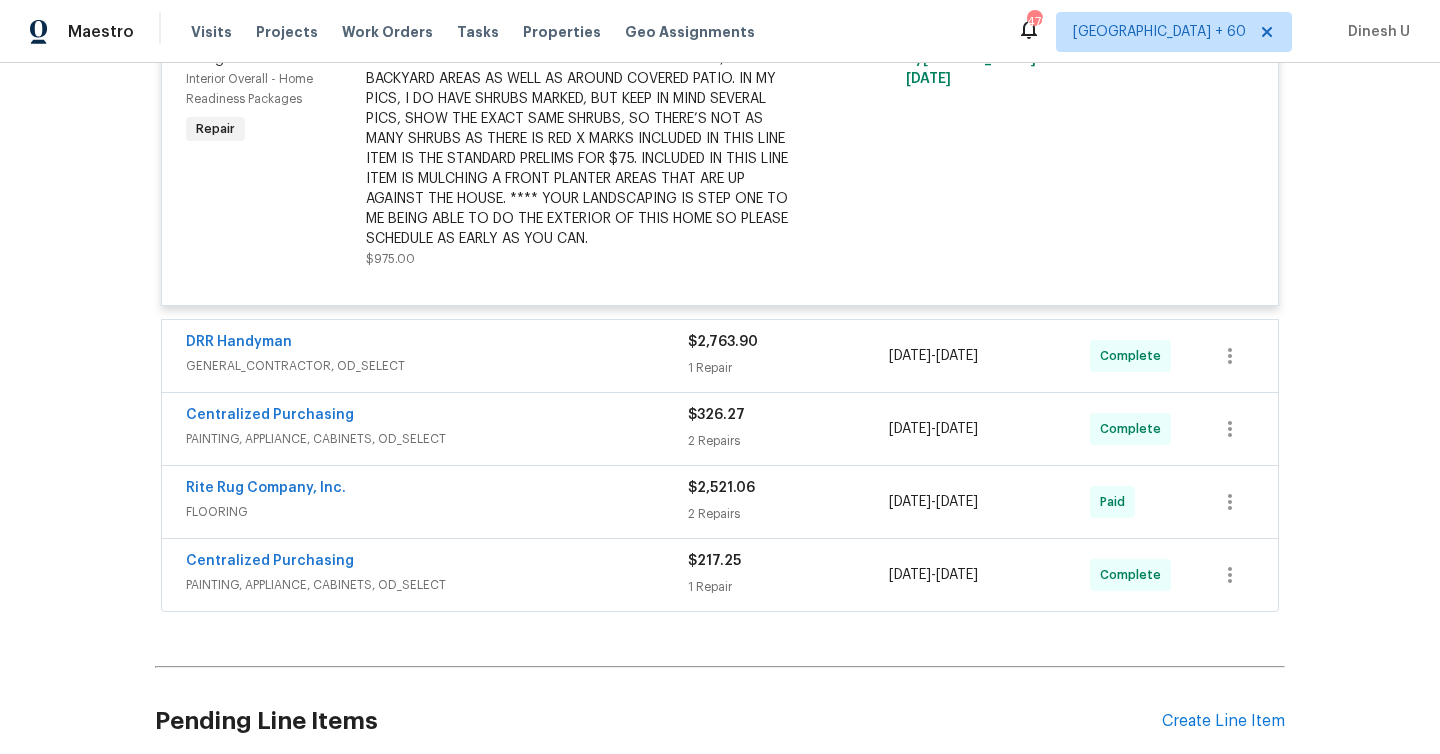 click on "$2,763.90 1 Repair" at bounding box center (788, 356) 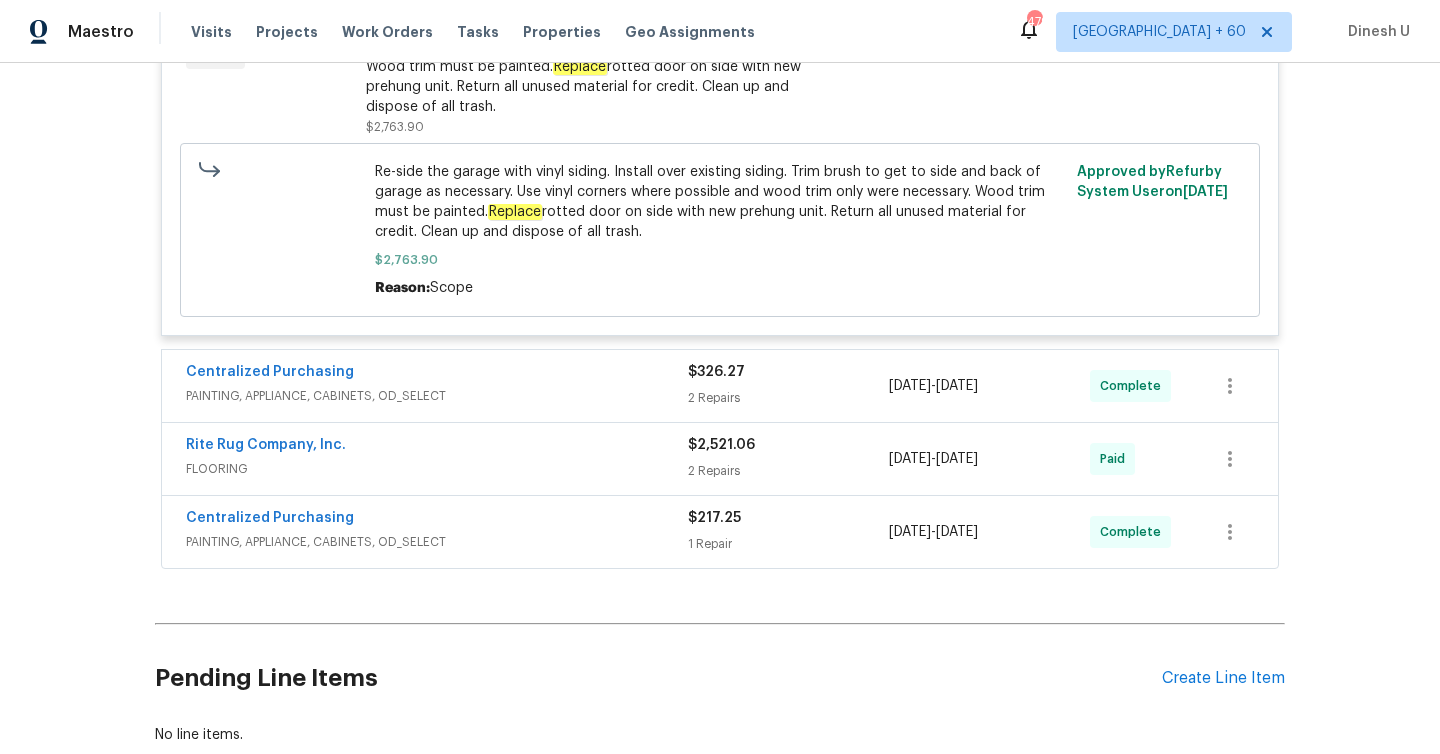 scroll, scrollTop: 6679, scrollLeft: 0, axis: vertical 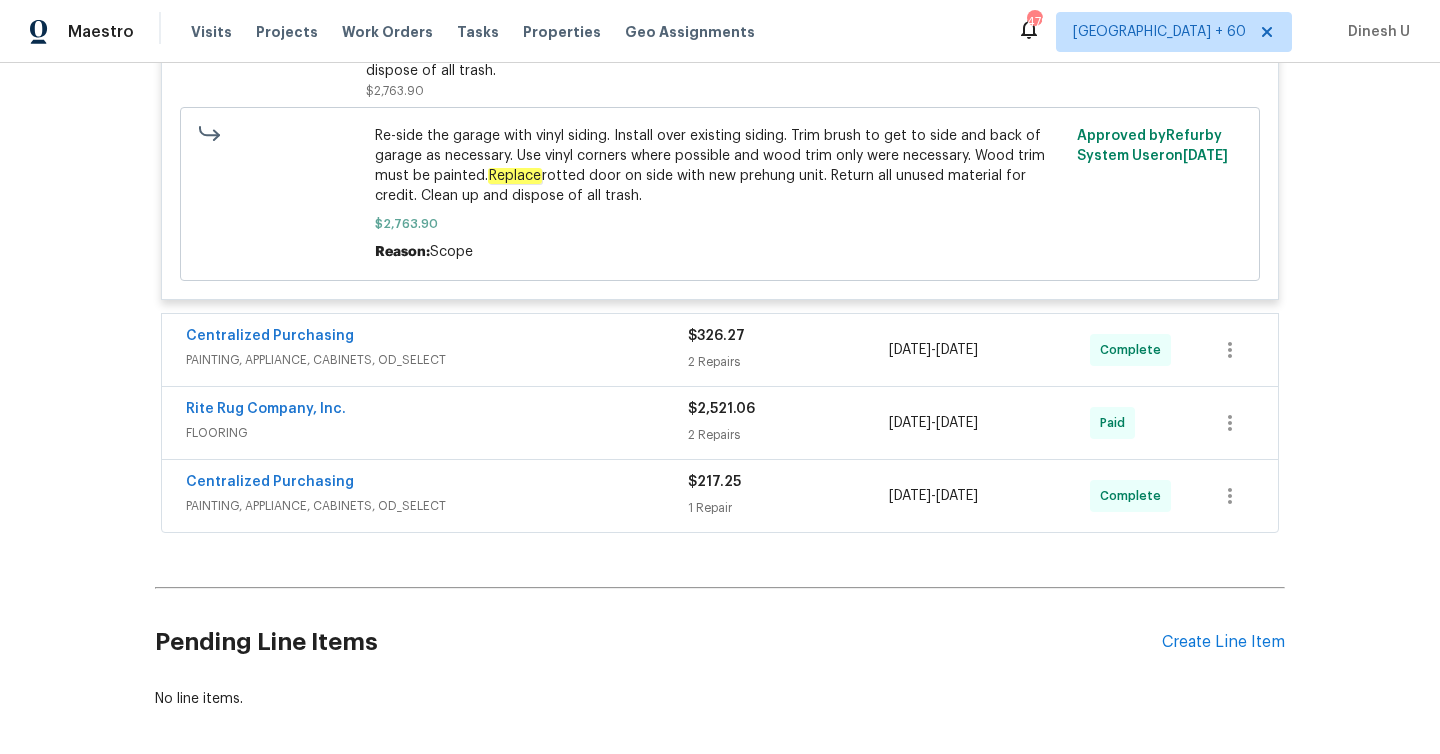 click on "2 Repairs" at bounding box center (788, 362) 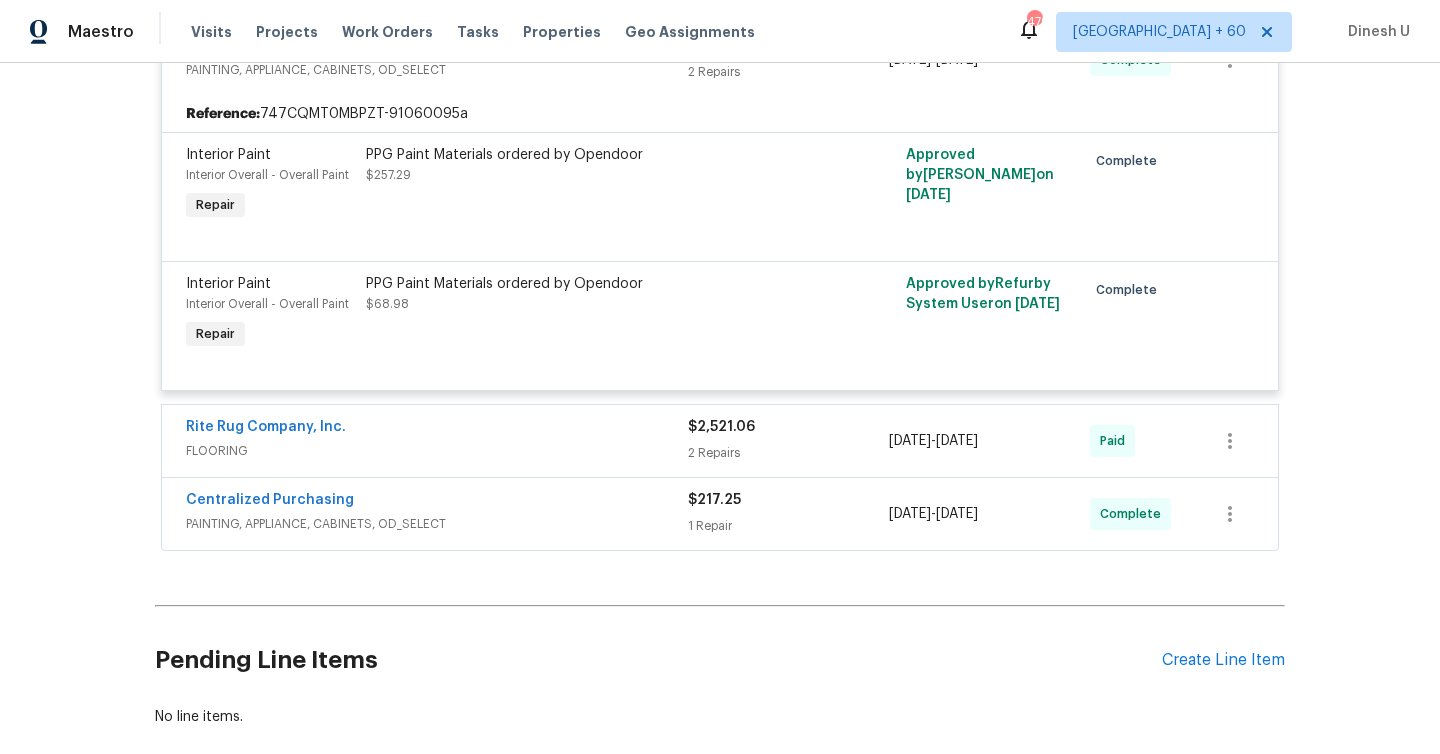 scroll, scrollTop: 7017, scrollLeft: 0, axis: vertical 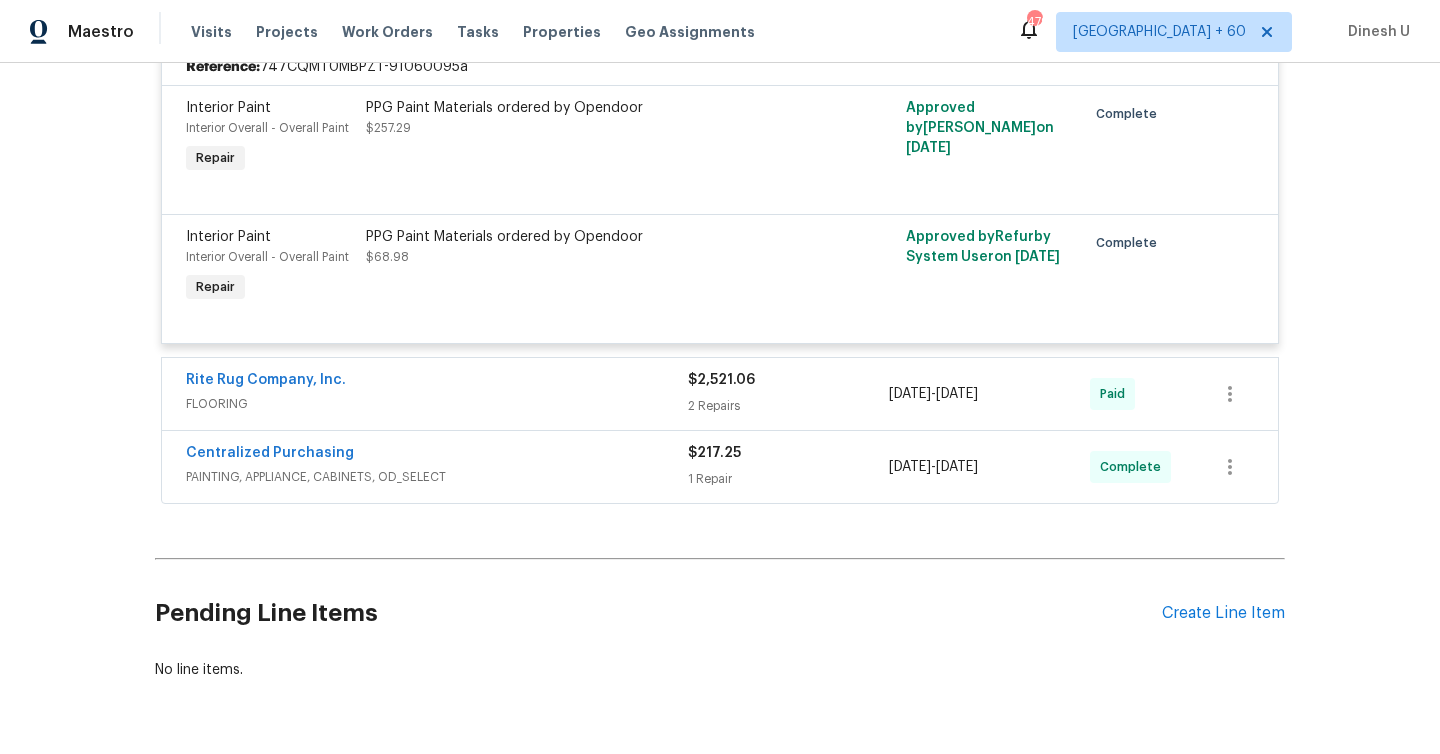click on "$2,521.06 2 Repairs" at bounding box center [788, 394] 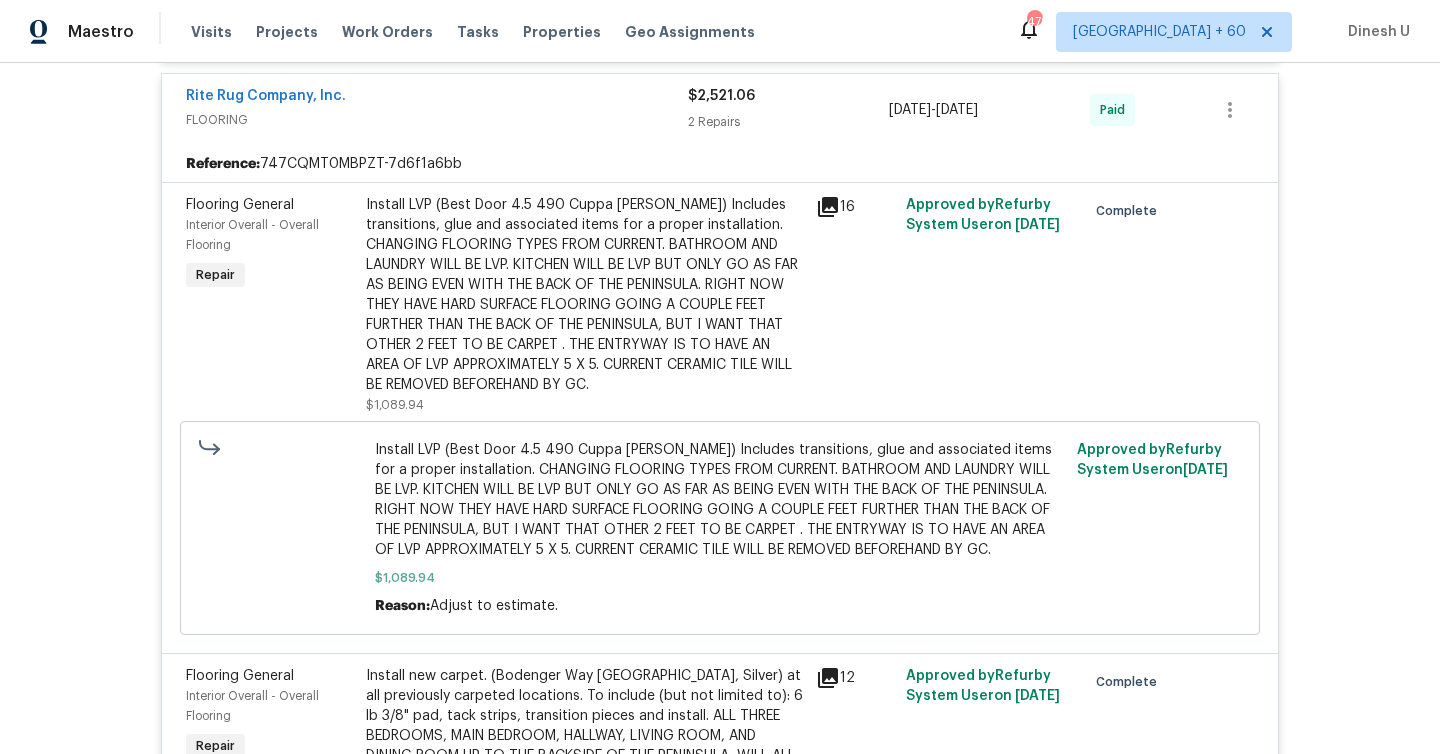 scroll, scrollTop: 7384, scrollLeft: 0, axis: vertical 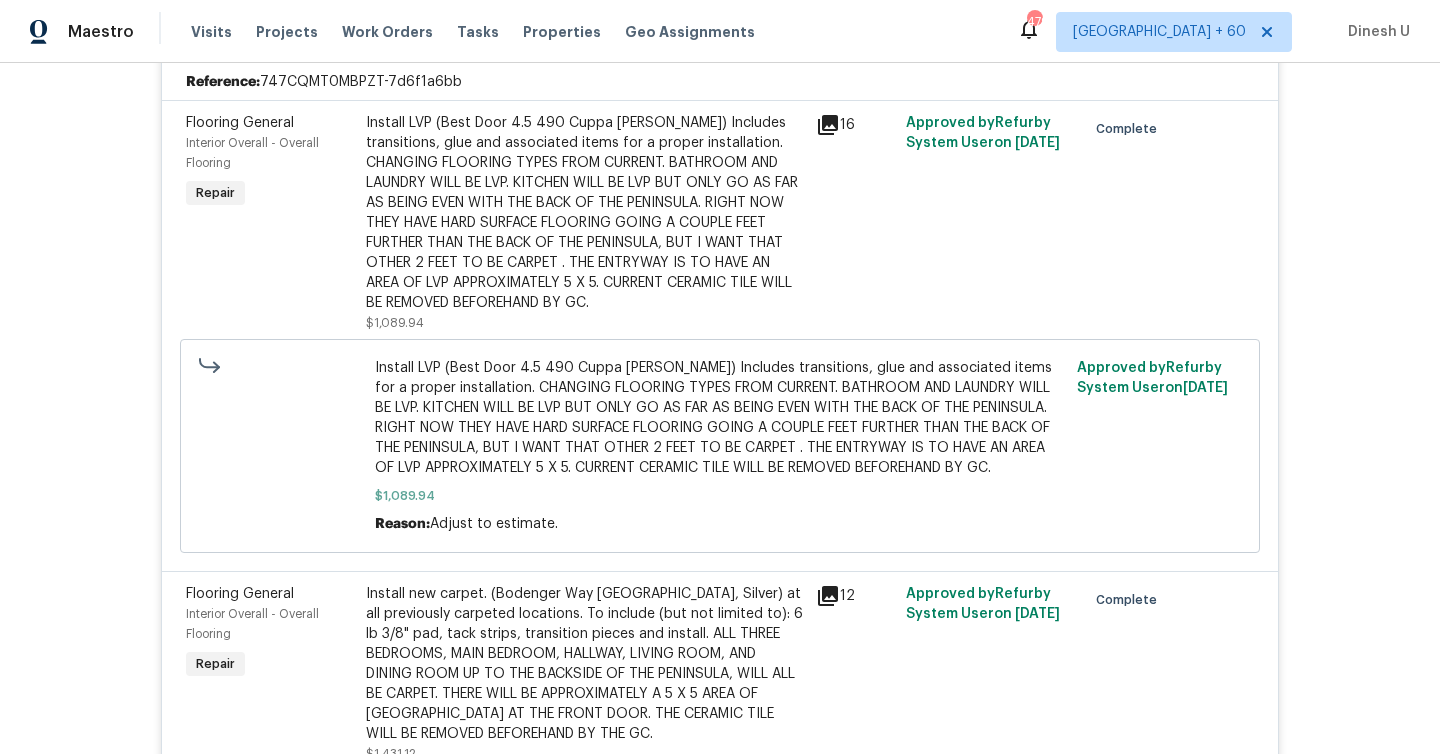 click on "Install LVP (Best Door 4.5 490 Cuppa [PERSON_NAME]) Includes transitions, glue and associated items for a proper installation.
CHANGING FLOORING TYPES FROM CURRENT. BATHROOM AND LAUNDRY WILL BE LVP. KITCHEN WILL BE LVP BUT ONLY GO AS FAR AS BEING EVEN WITH THE BACK OF THE PENINSULA. RIGHT NOW THEY HAVE HARD SURFACE FLOORING GOING A COUPLE FEET FURTHER THAN THE BACK OF THE PENINSULA, BUT I WANT THAT OTHER 2 FEET TO BE CARPET .
THE ENTRYWAY IS TO HAVE AN AREA OF LVP APPROXIMATELY 5 X 5. CURRENT CERAMIC TILE WILL BE REMOVED BEFOREHAND BY GC." at bounding box center (585, 213) 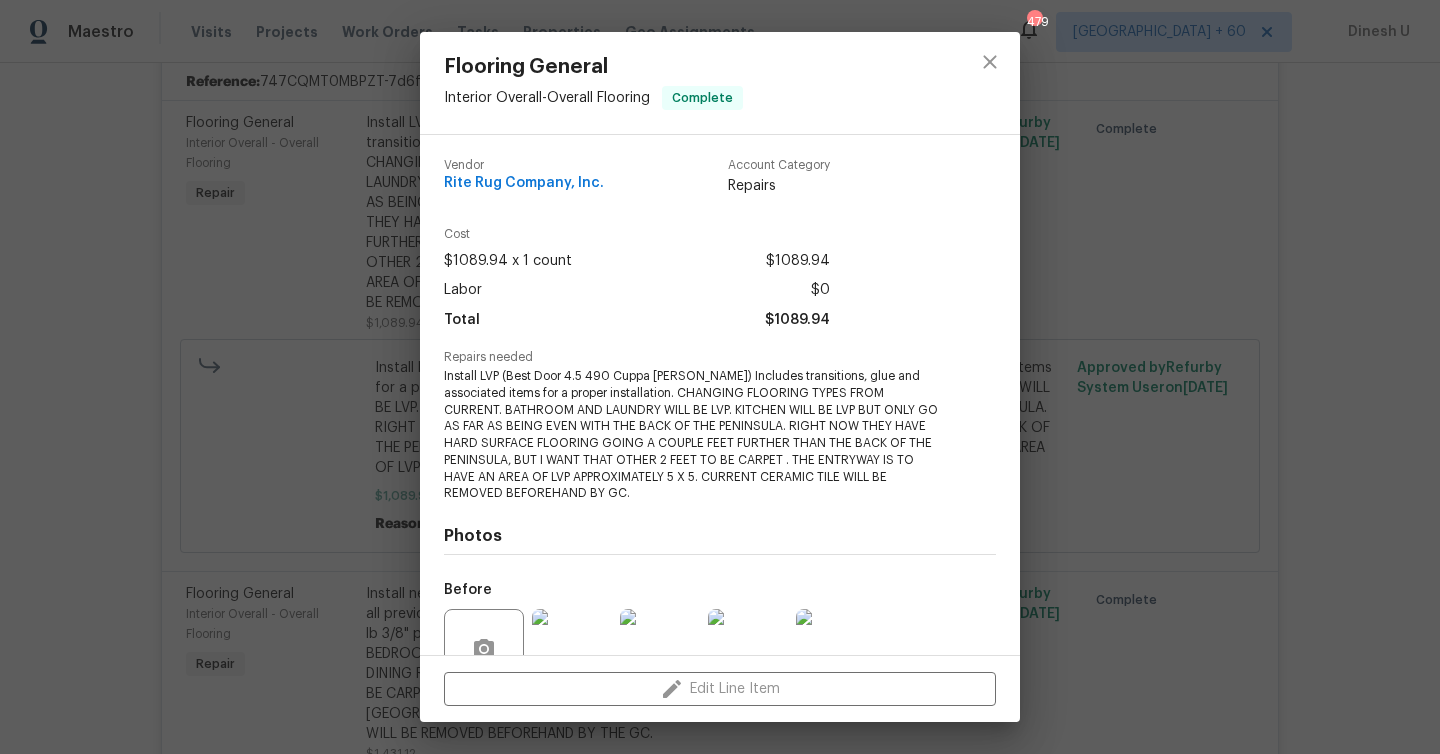 click on "Flooring General Interior Overall  -  Overall Flooring Complete Vendor Rite Rug Company, Inc. Account Category Repairs Cost $1089.94 x 1 count $1089.94 Labor $0 Total $1089.94 Repairs needed Install LVP (Best Door 4.5 490 Cuppa [PERSON_NAME]) Includes transitions, glue and associated items for a proper installation.
CHANGING FLOORING TYPES FROM CURRENT. BATHROOM AND LAUNDRY WILL BE LVP. KITCHEN WILL BE LVP BUT ONLY GO AS FAR AS BEING EVEN WITH THE BACK OF THE PENINSULA. RIGHT NOW THEY HAVE HARD SURFACE FLOORING GOING A COUPLE FEET FURTHER THAN THE BACK OF THE PENINSULA, BUT I WANT THAT OTHER 2 FEET TO BE CARPET .
THE ENTRYWAY IS TO HAVE AN AREA OF LVP APPROXIMATELY 5 X 5. CURRENT CERAMIC TILE WILL BE REMOVED BEFOREHAND BY GC. Photos Before  +6 After  +2  Edit Line Item" at bounding box center (720, 377) 